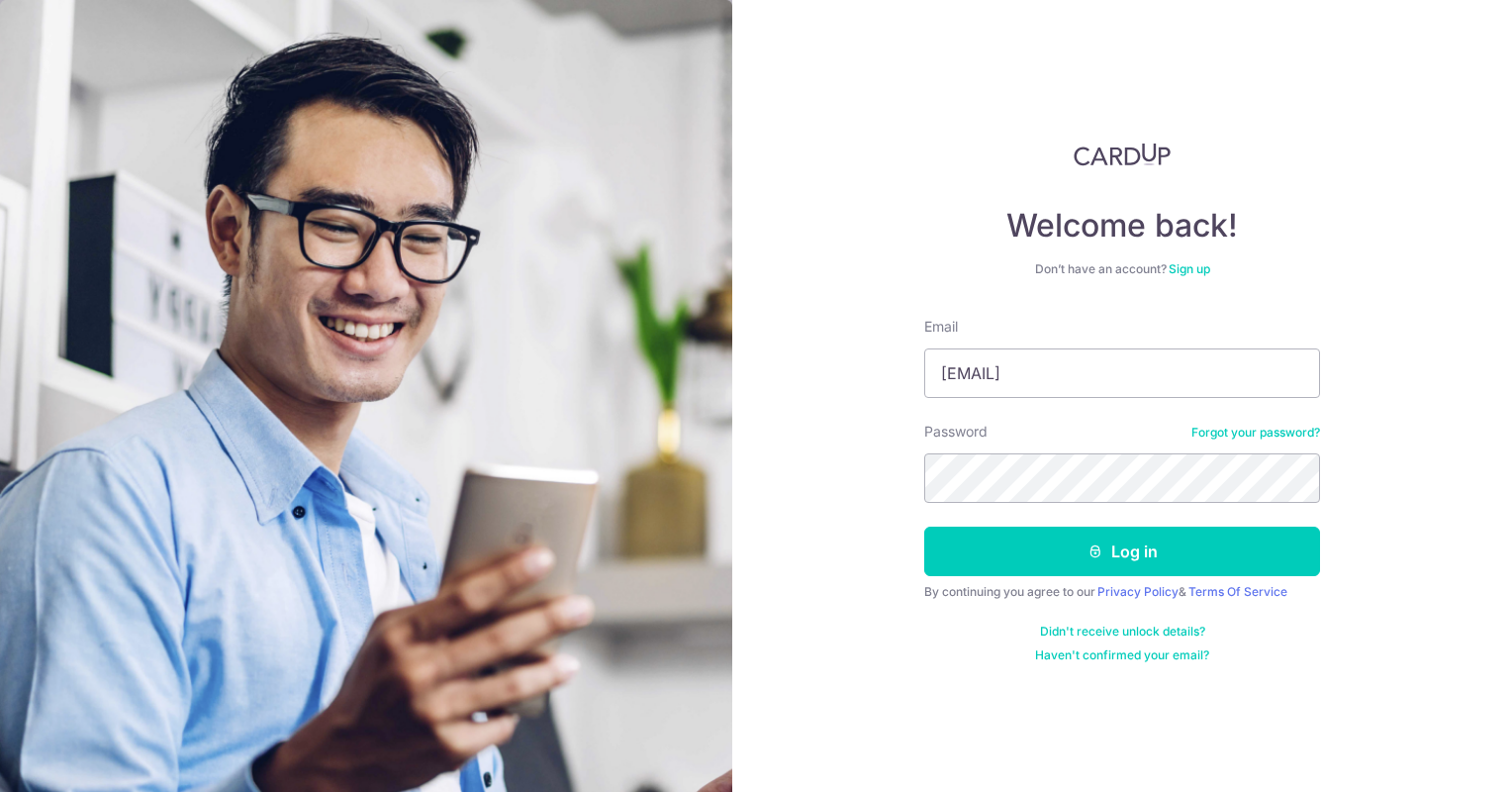 scroll, scrollTop: 0, scrollLeft: 0, axis: both 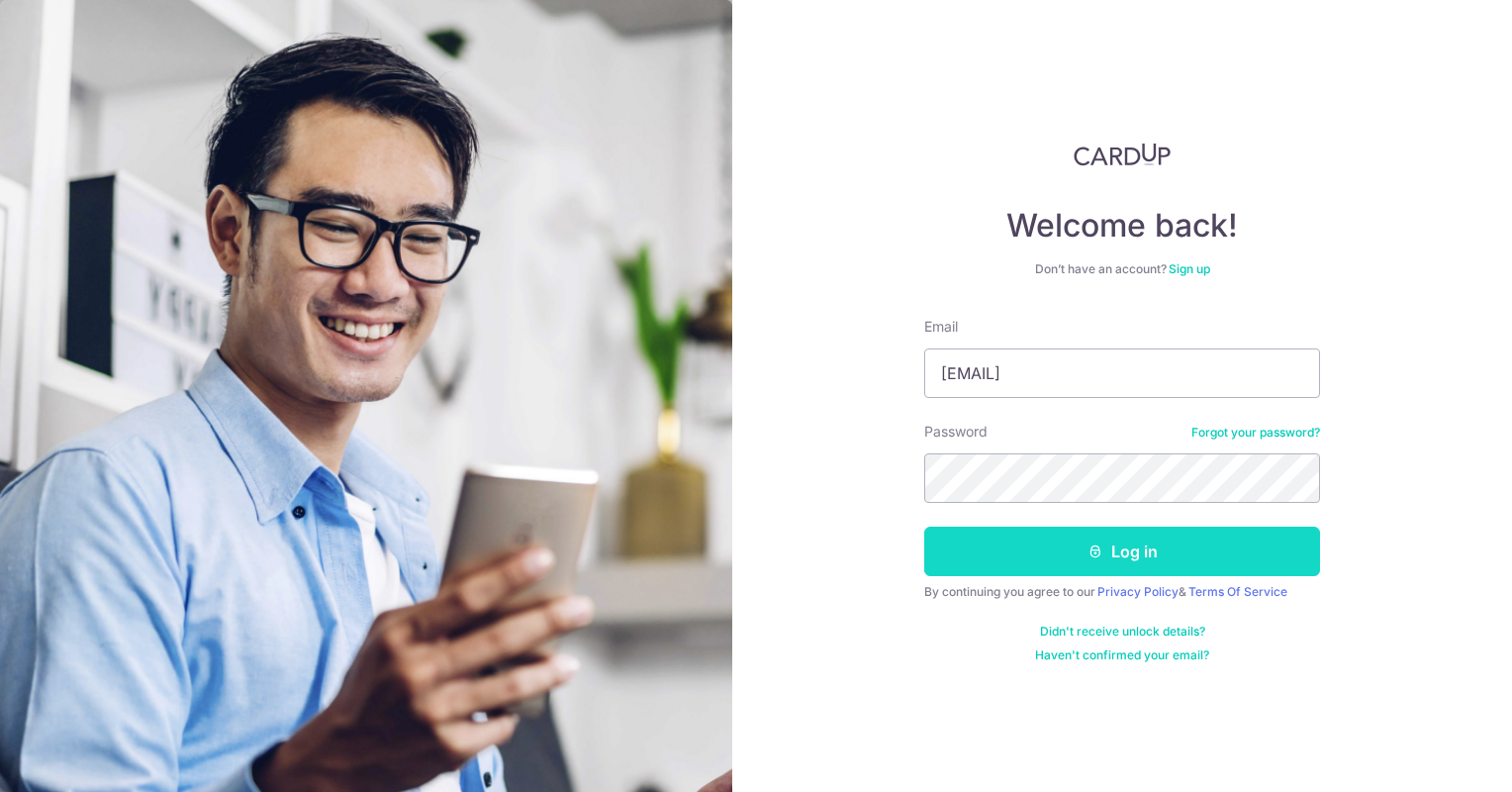 click on "Log in" at bounding box center [1122, 551] 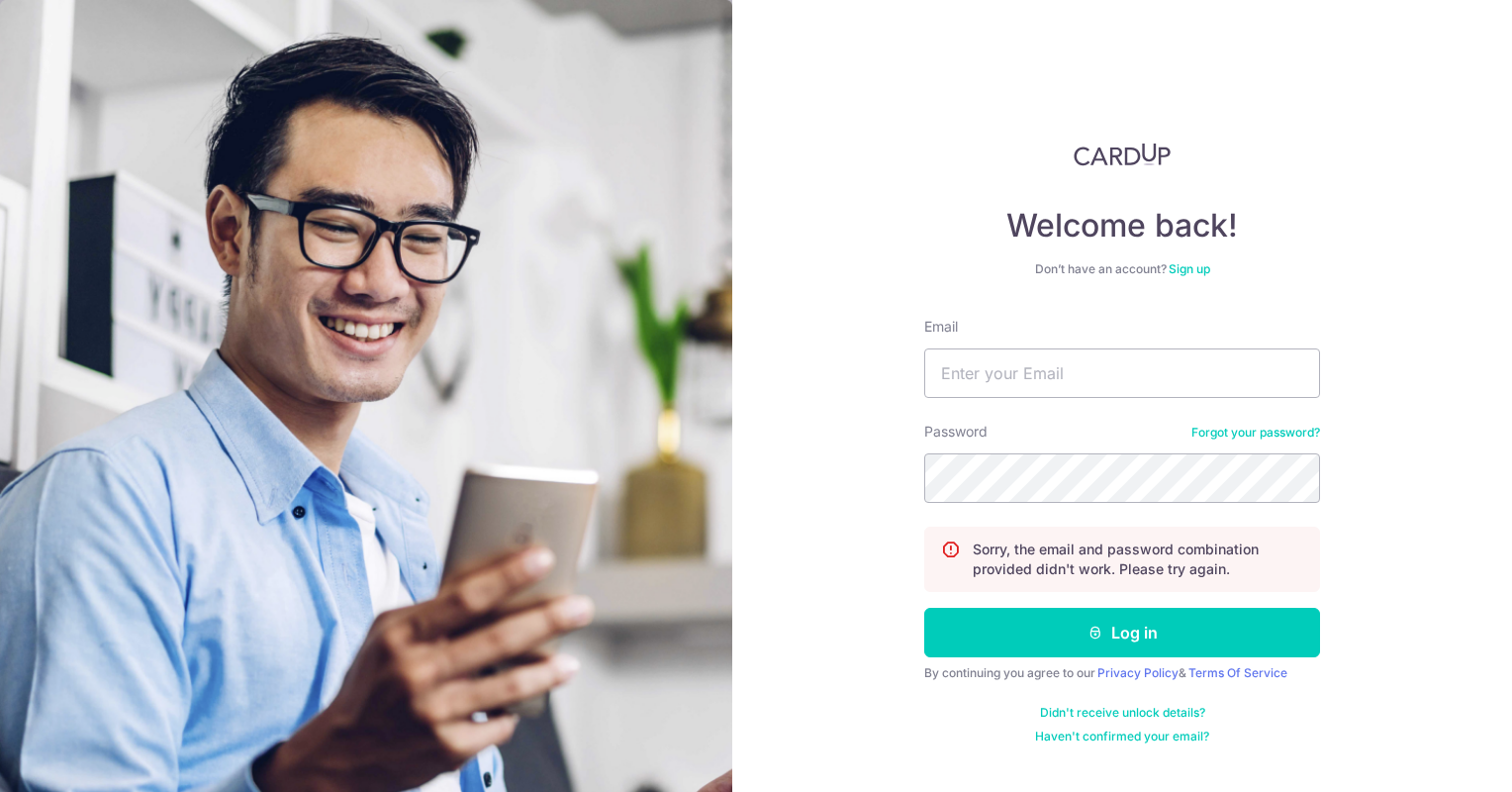 scroll, scrollTop: 0, scrollLeft: 0, axis: both 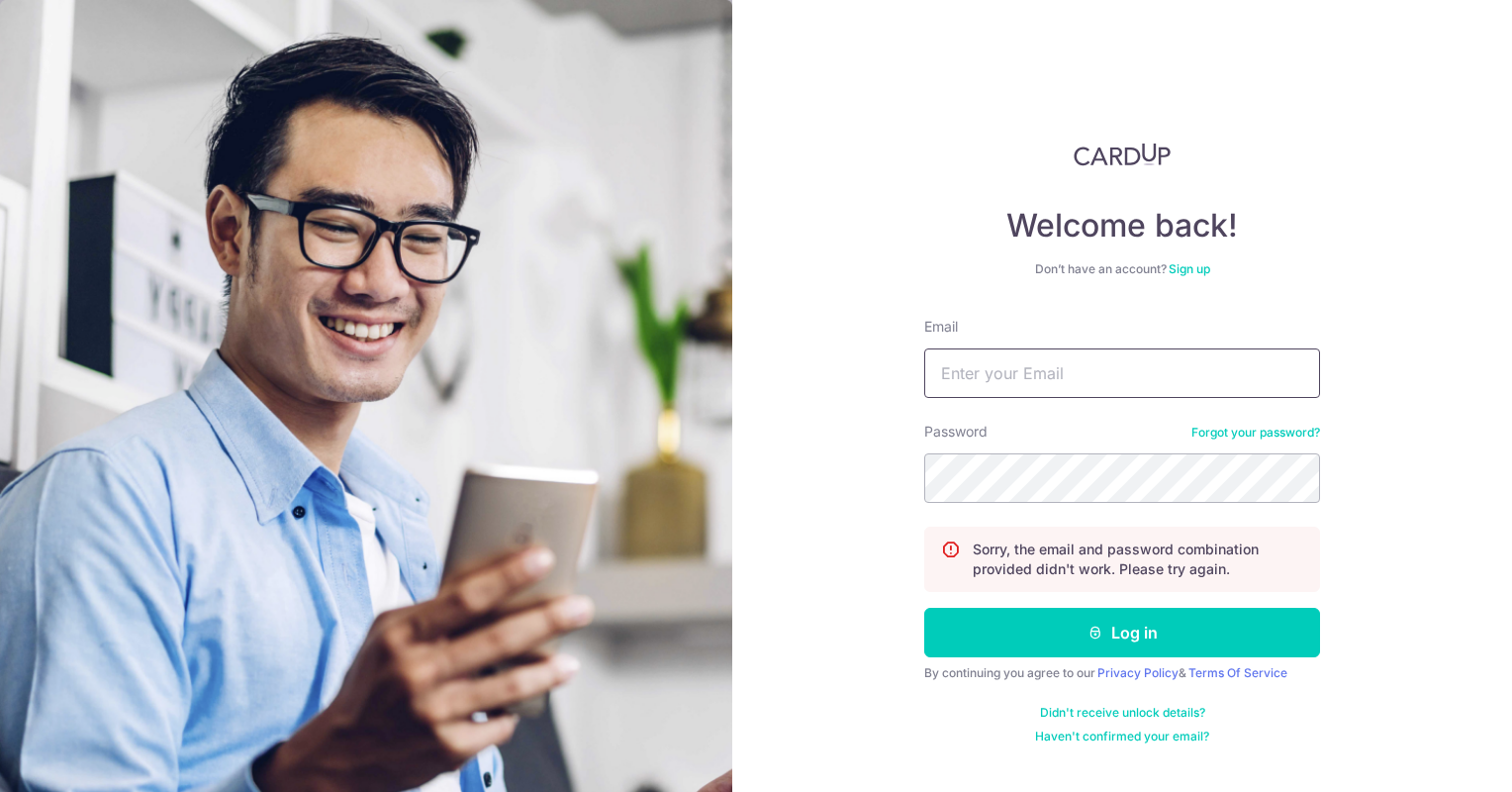 click on "Email" at bounding box center (1122, 373) 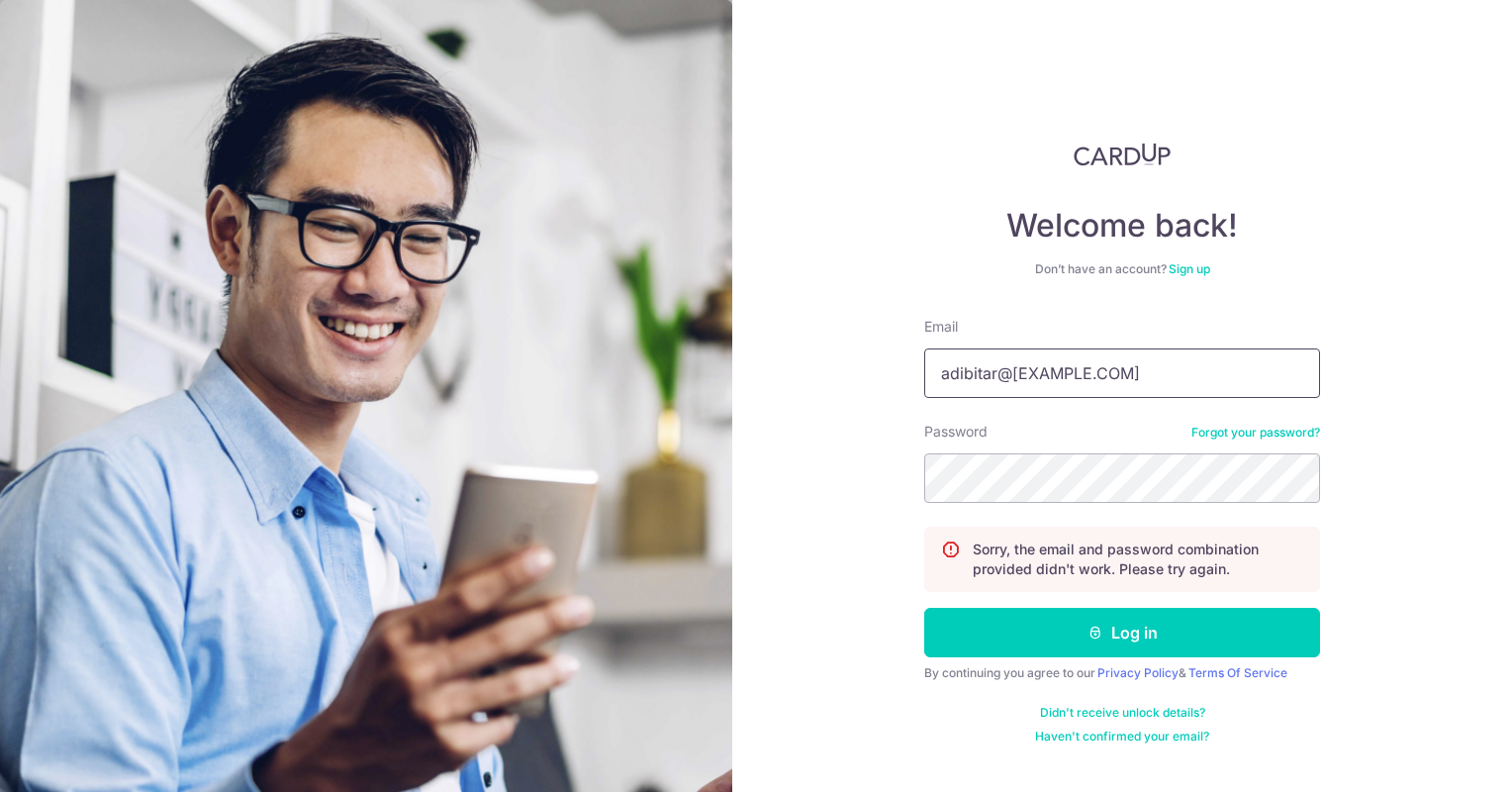 click on "adibitar@[EMAIL]" at bounding box center [1122, 373] 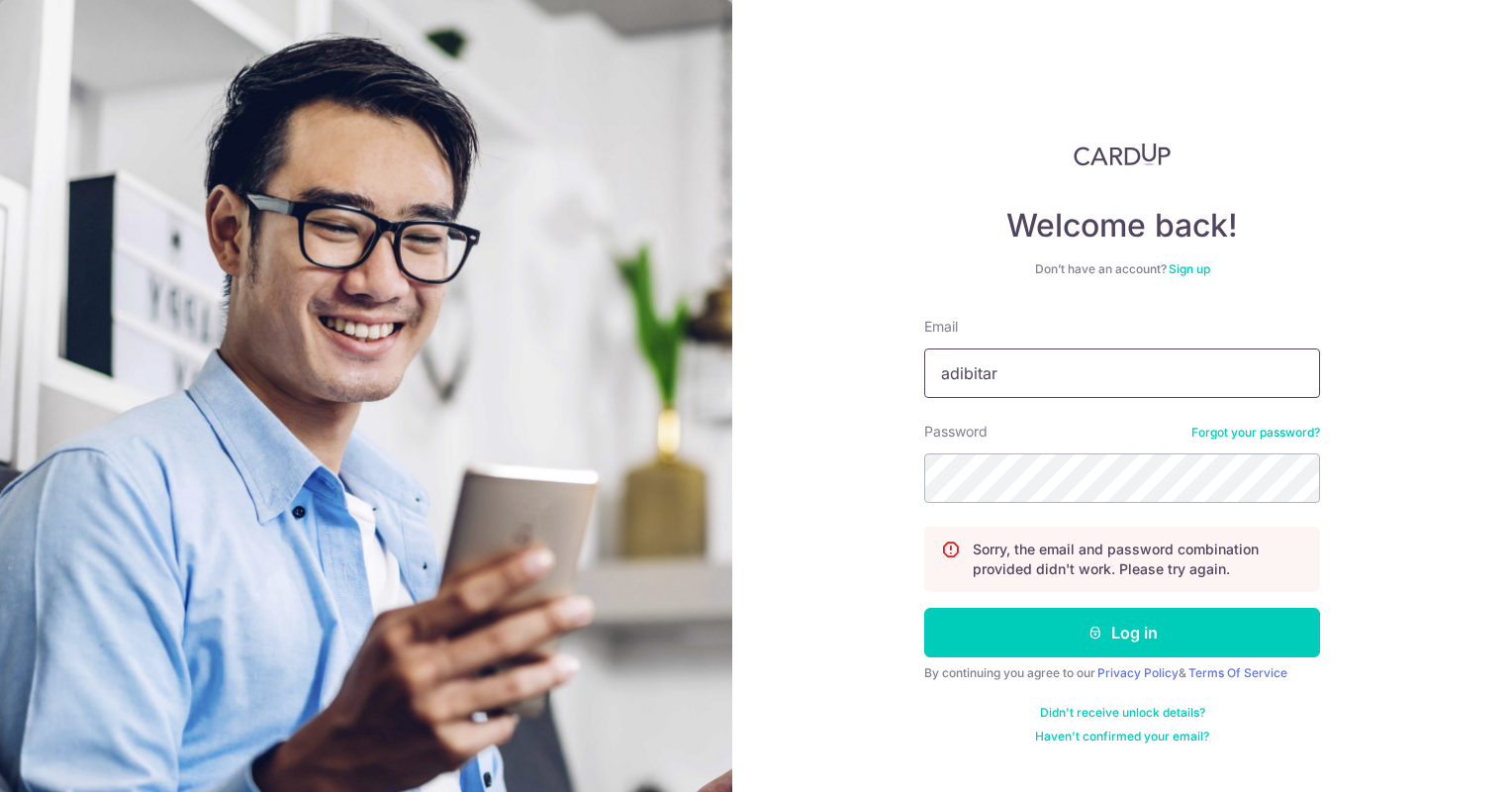 type on "adibitar@outlook.com" 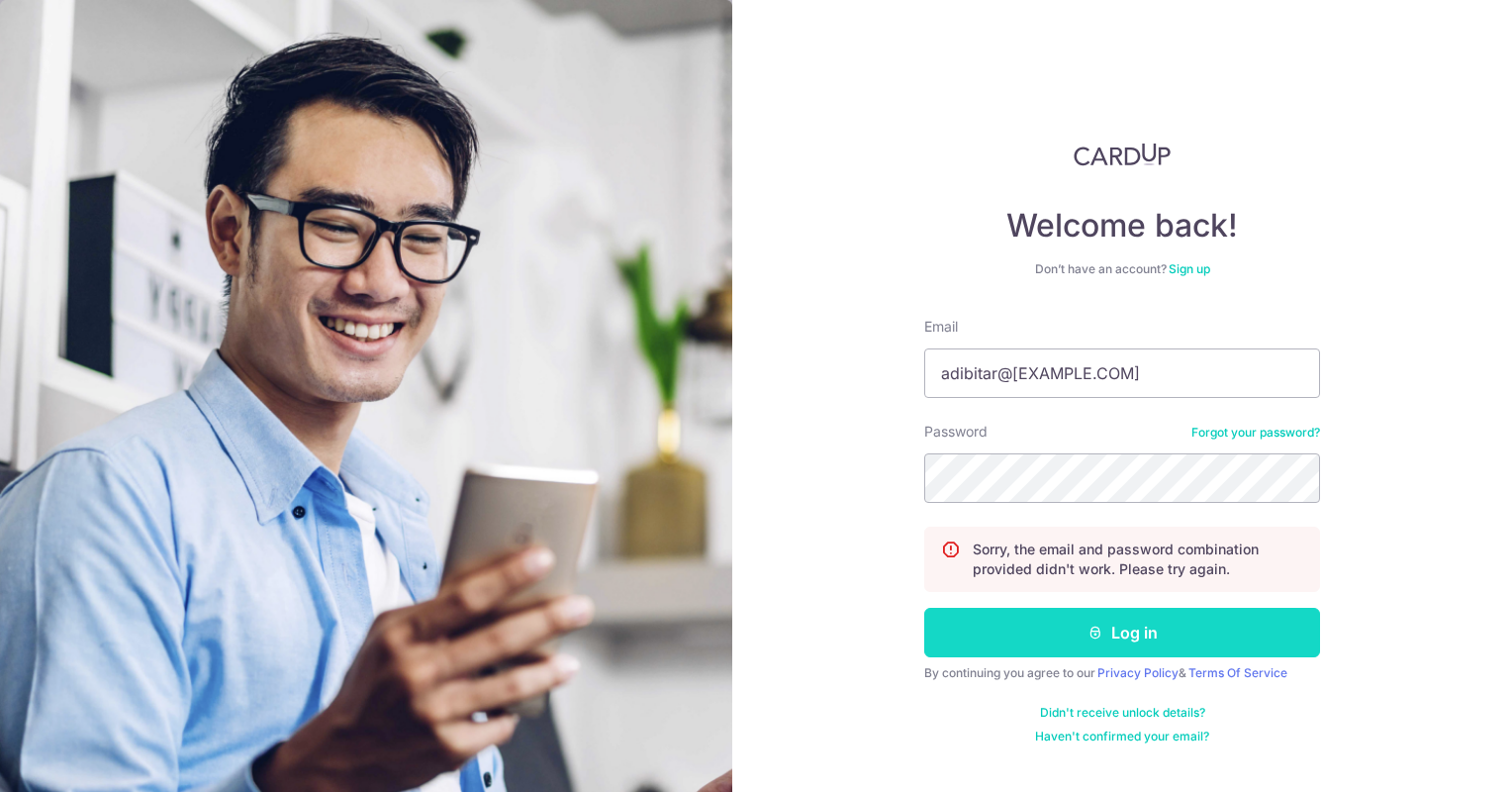 click on "Log in" at bounding box center [1122, 633] 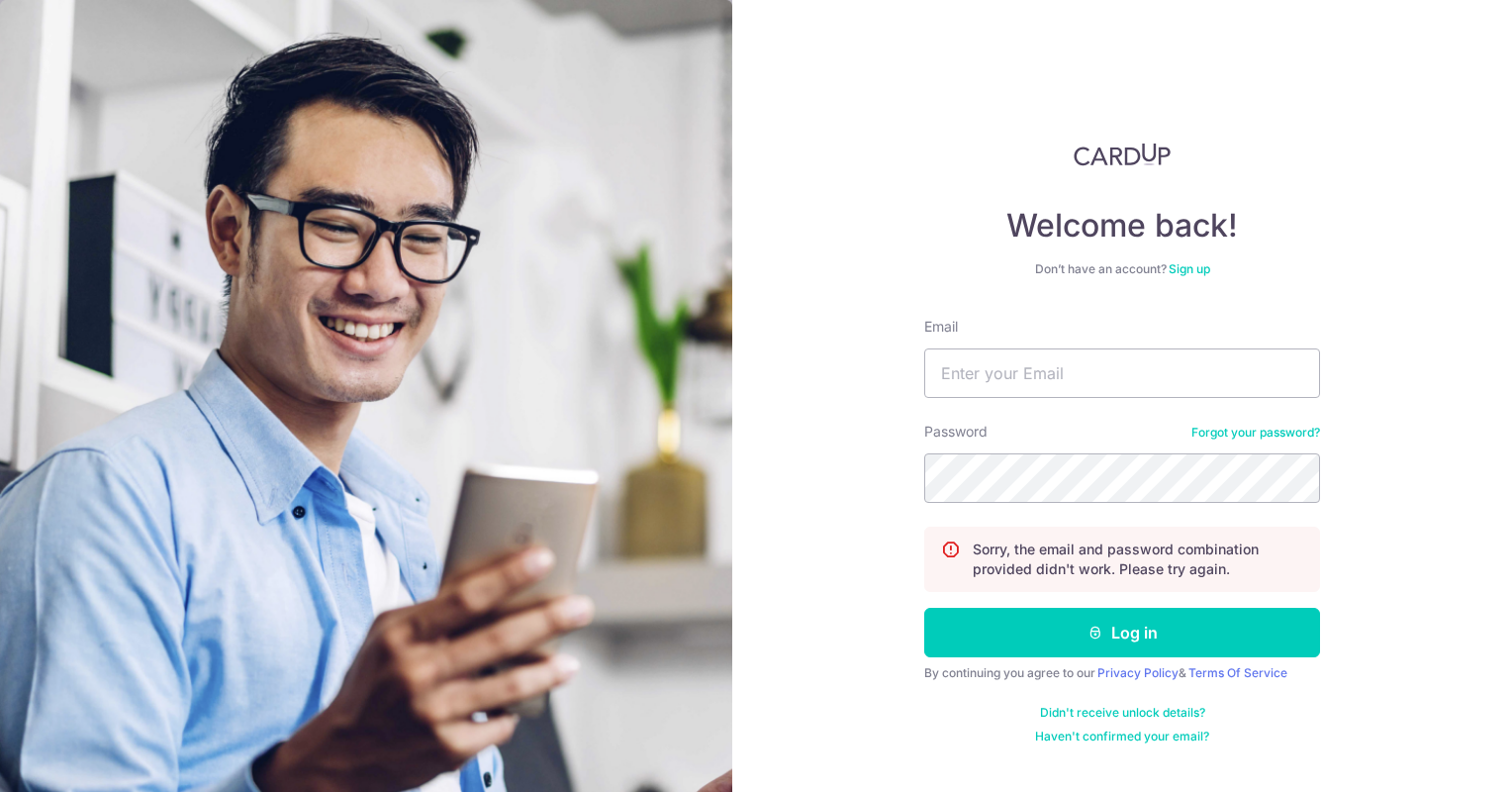 scroll, scrollTop: 0, scrollLeft: 0, axis: both 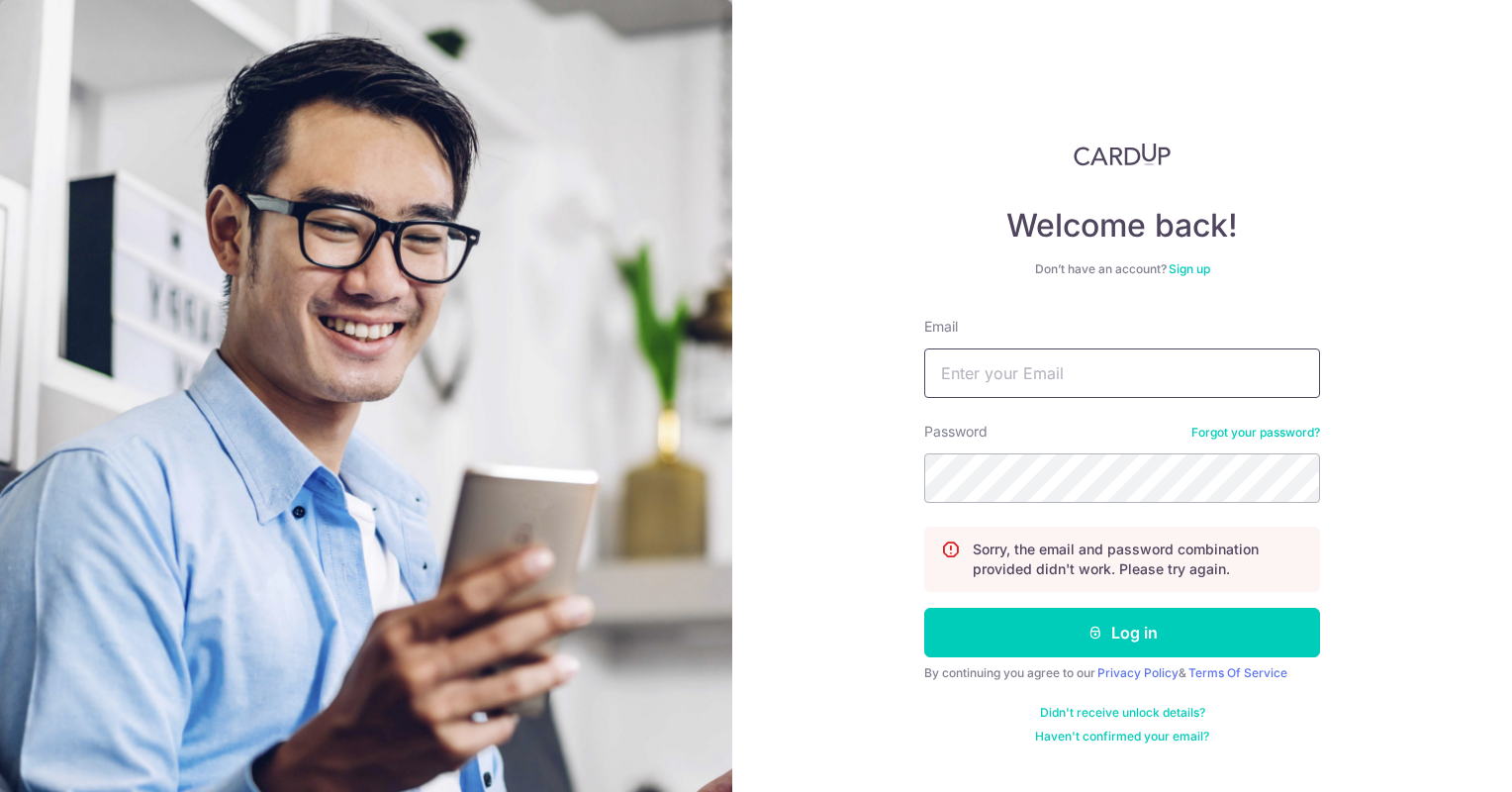 click on "Email" at bounding box center (1122, 373) 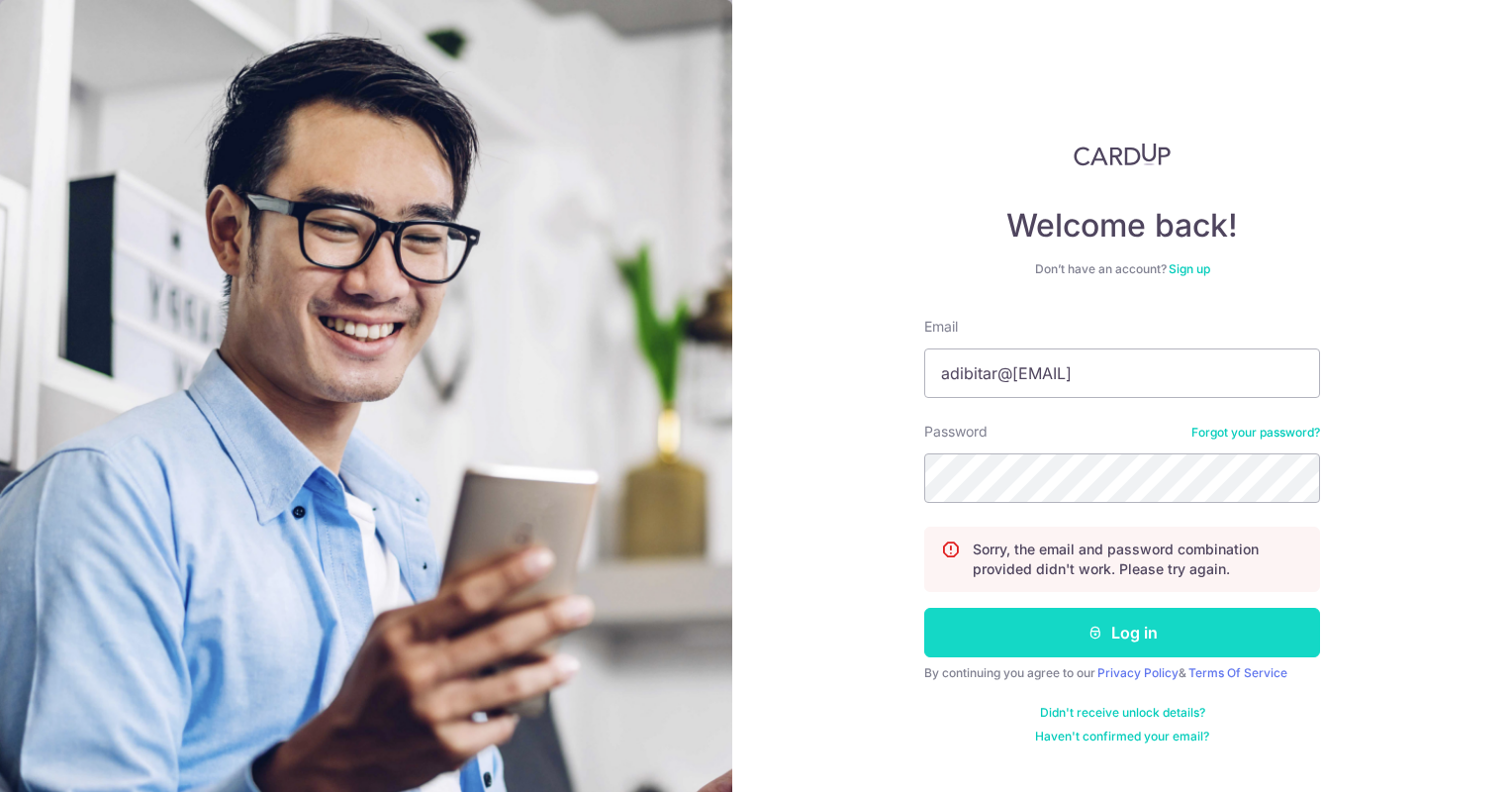 click on "Log in" at bounding box center (1122, 633) 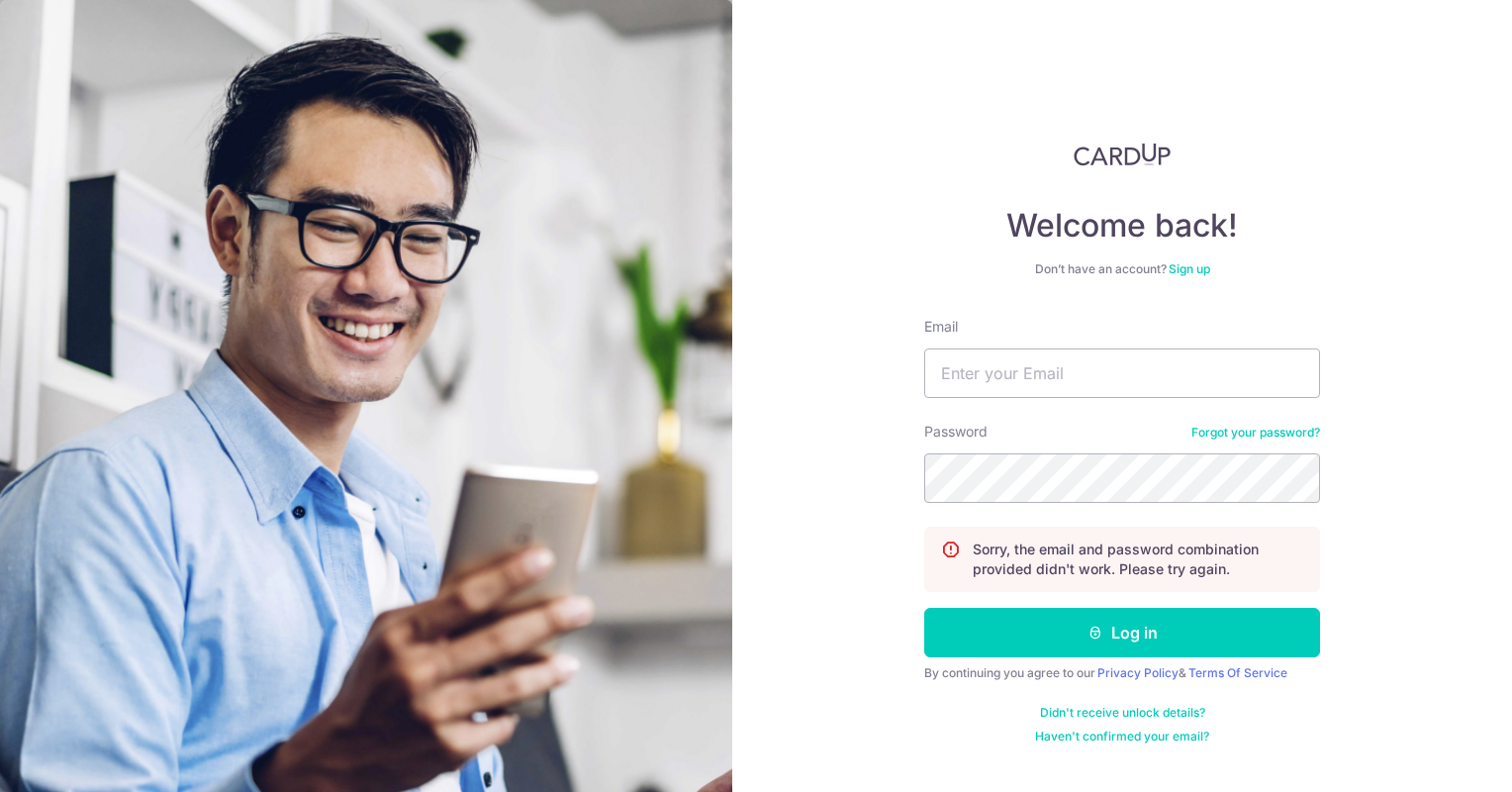 scroll, scrollTop: 0, scrollLeft: 0, axis: both 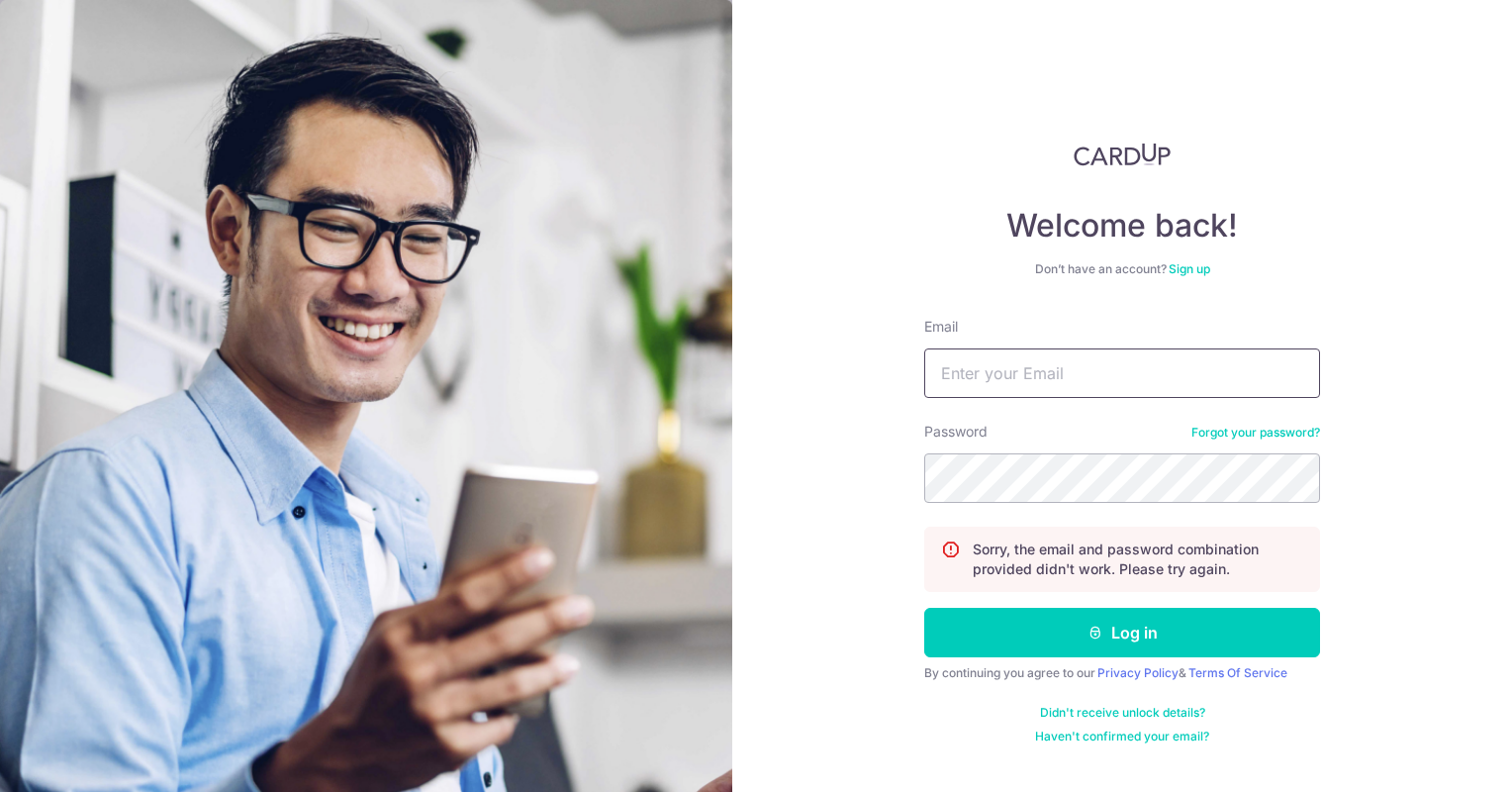 click on "Email" at bounding box center (1122, 373) 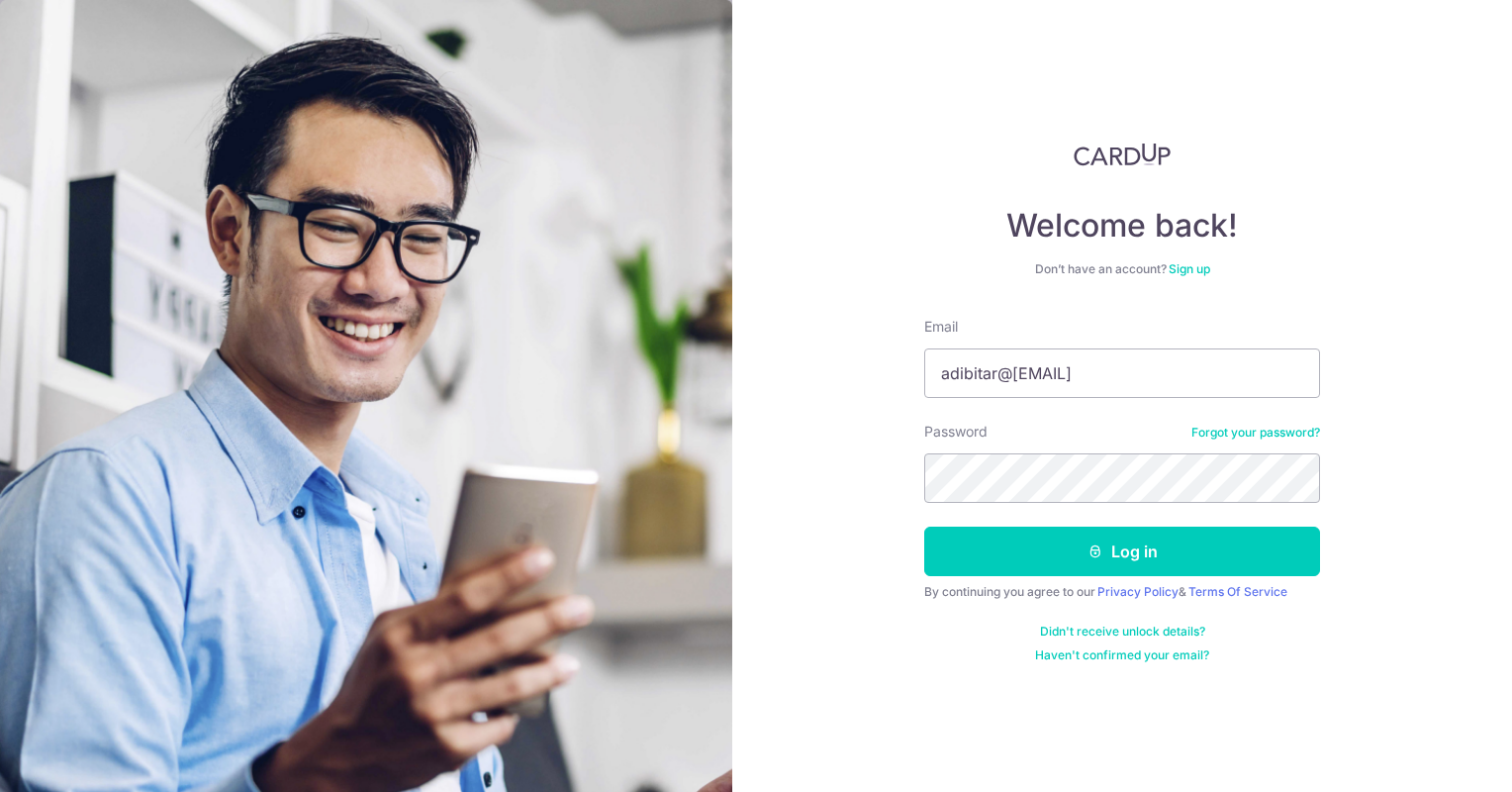 scroll, scrollTop: 0, scrollLeft: 0, axis: both 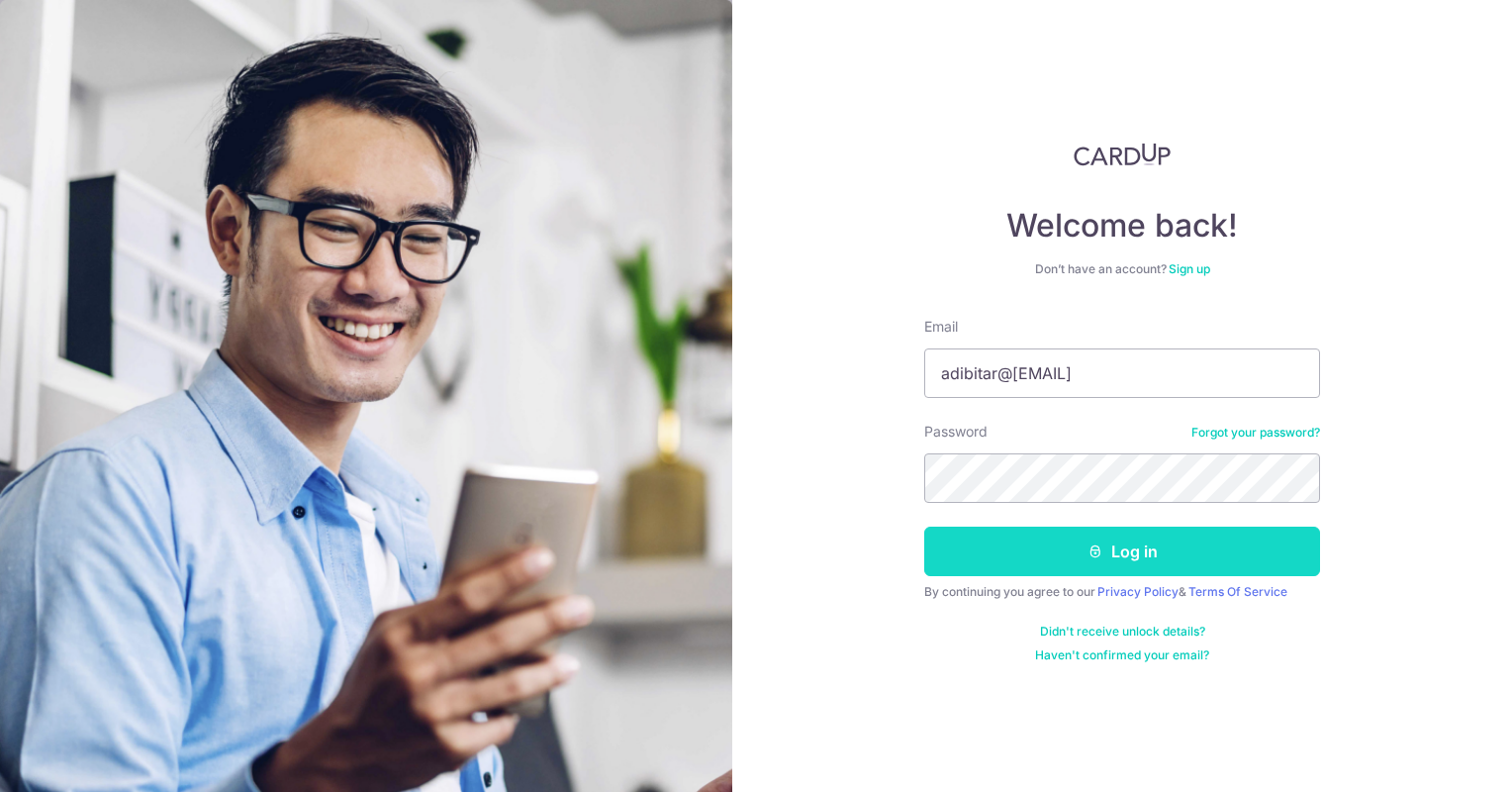 click on "Log in" at bounding box center [1122, 551] 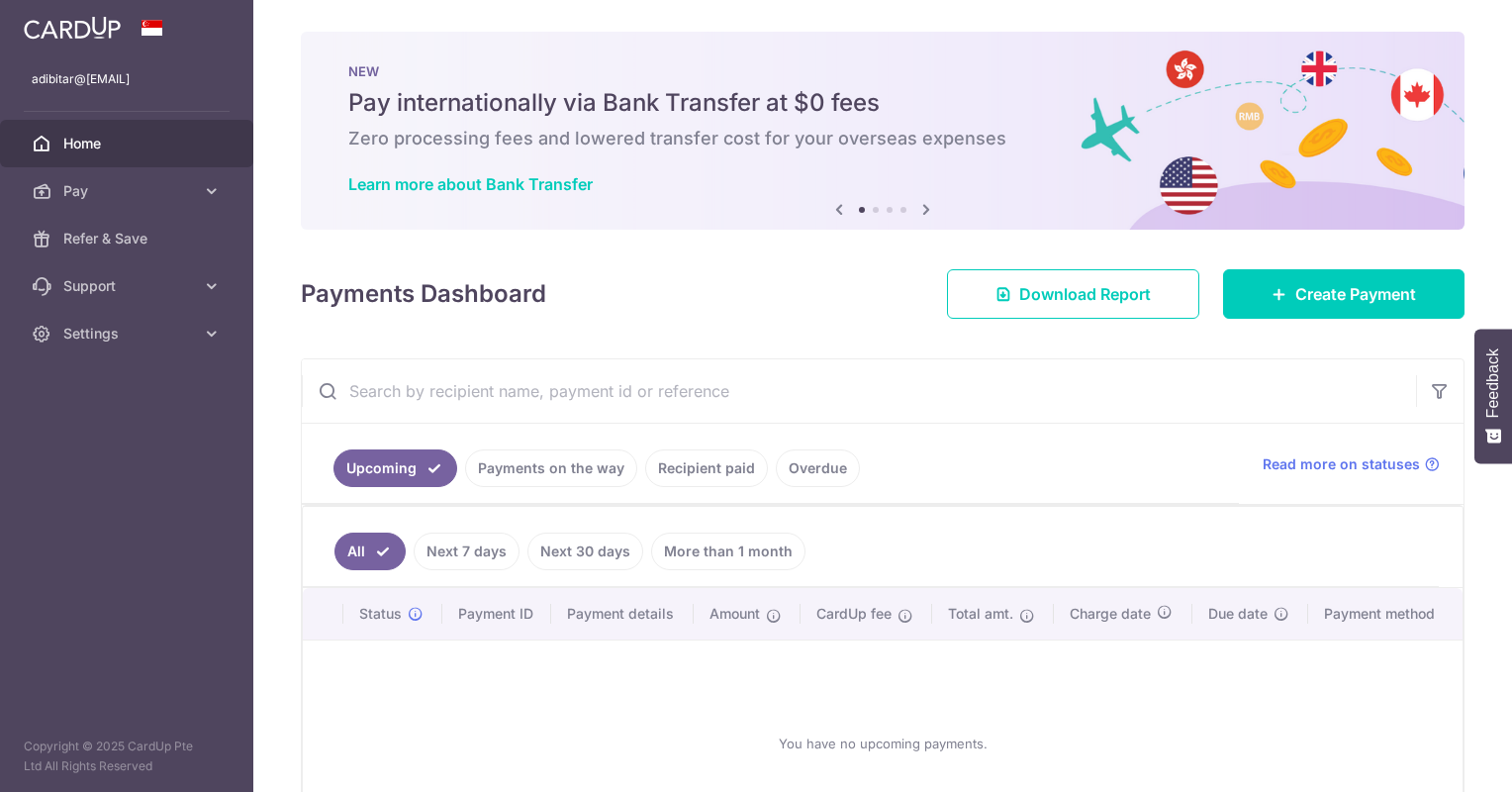 scroll, scrollTop: 0, scrollLeft: 0, axis: both 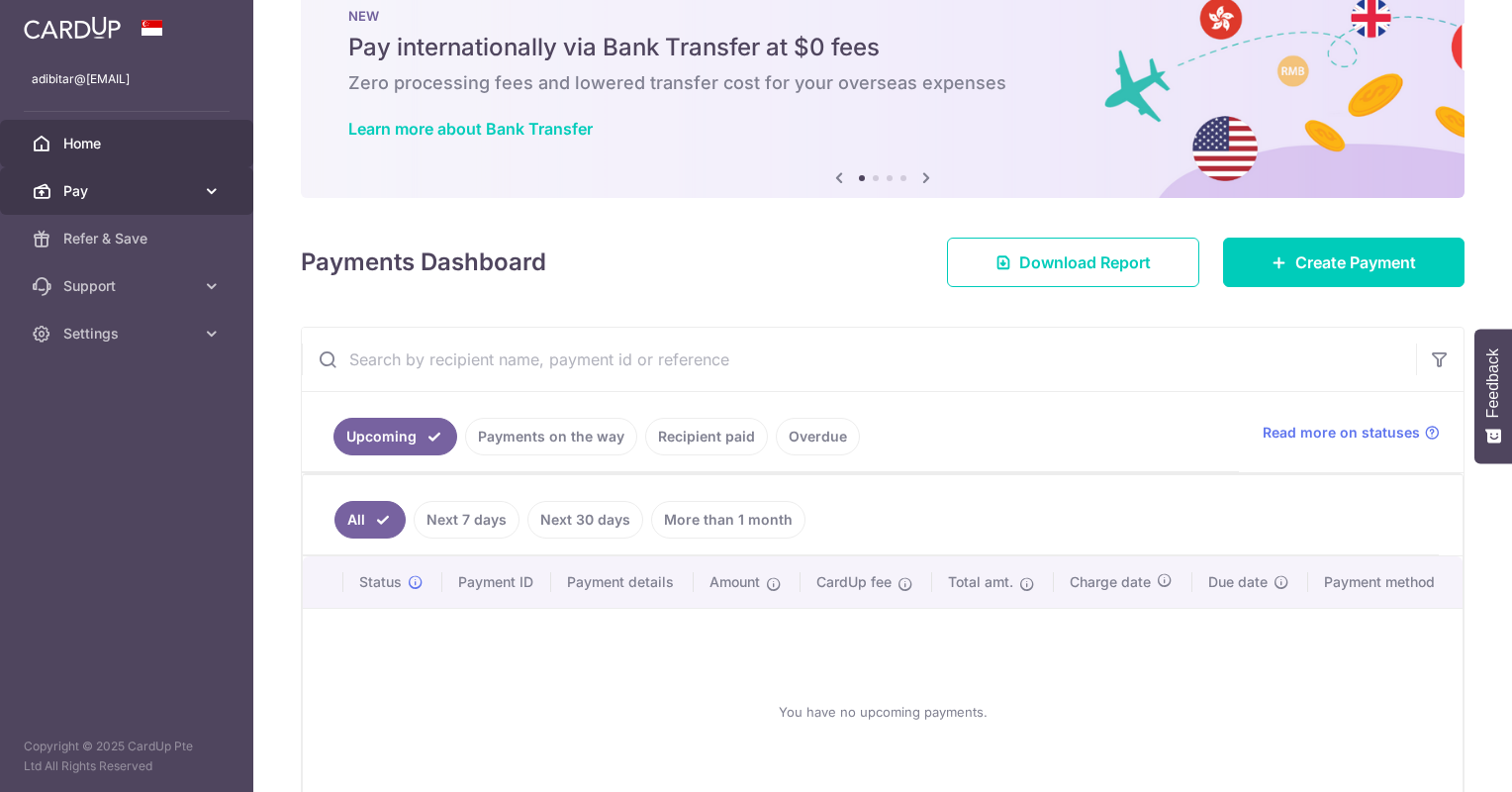 click on "Pay" at bounding box center (127, 191) 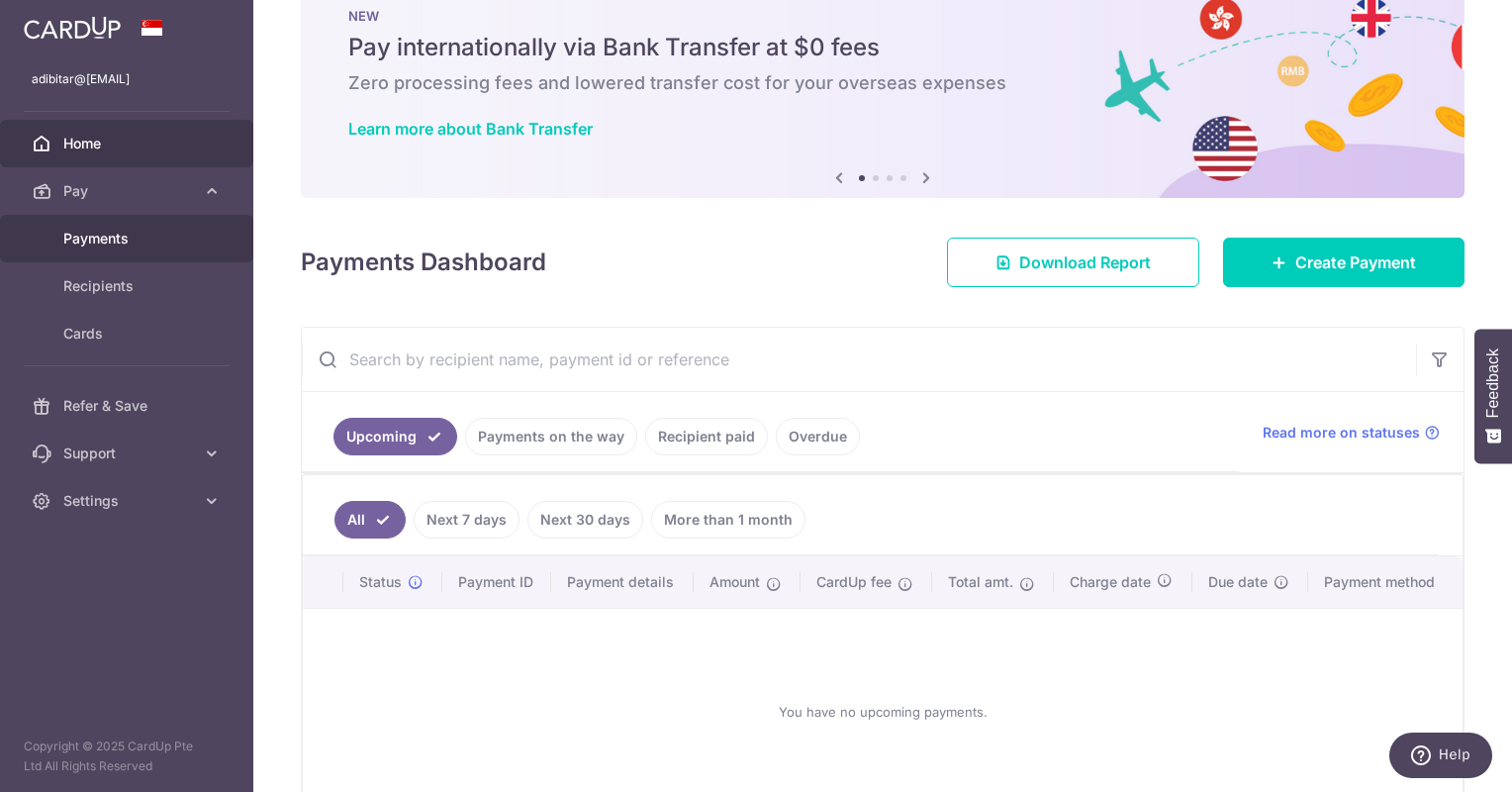 click on "Payments" at bounding box center (129, 239) 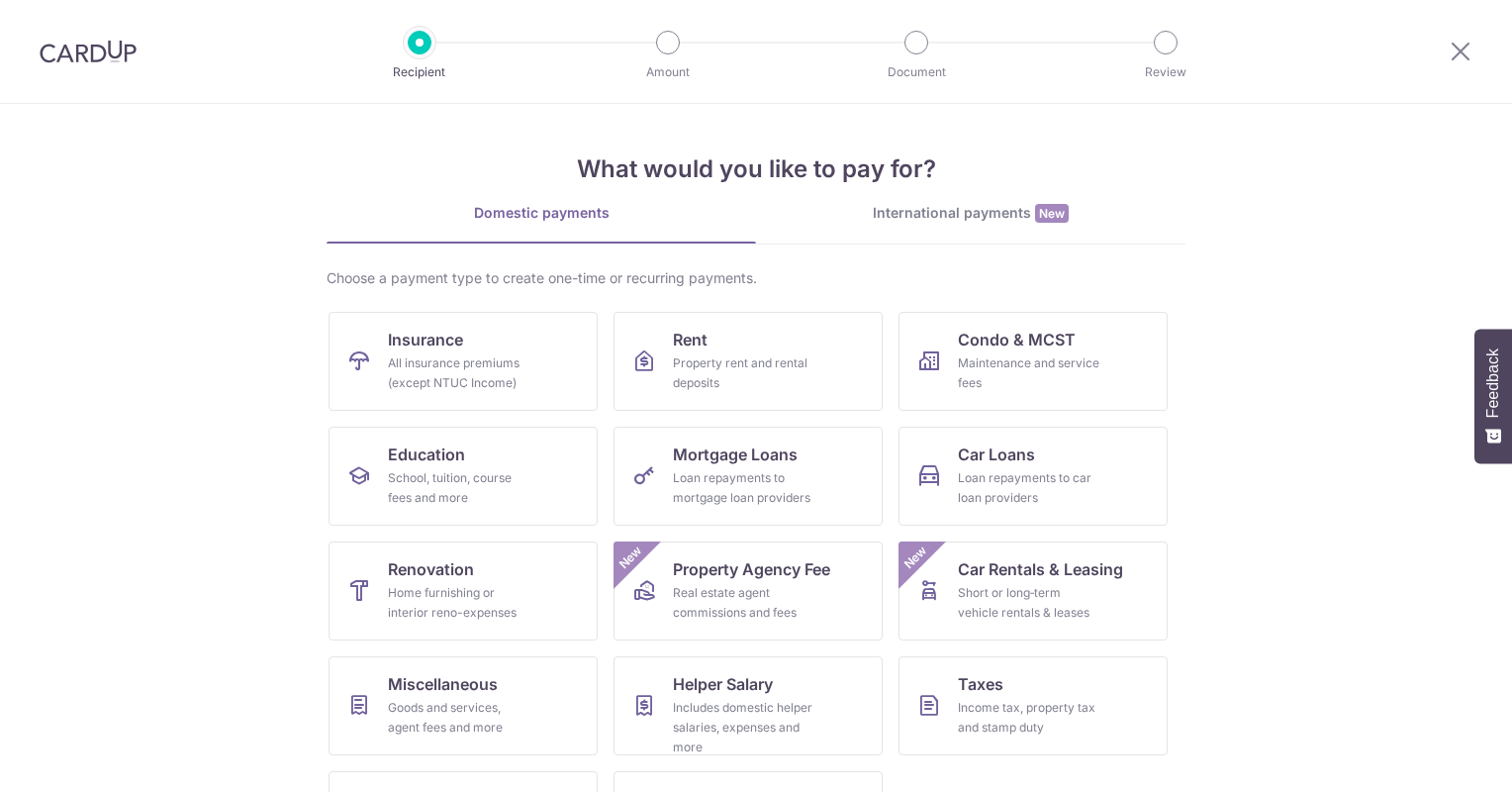 scroll, scrollTop: 0, scrollLeft: 0, axis: both 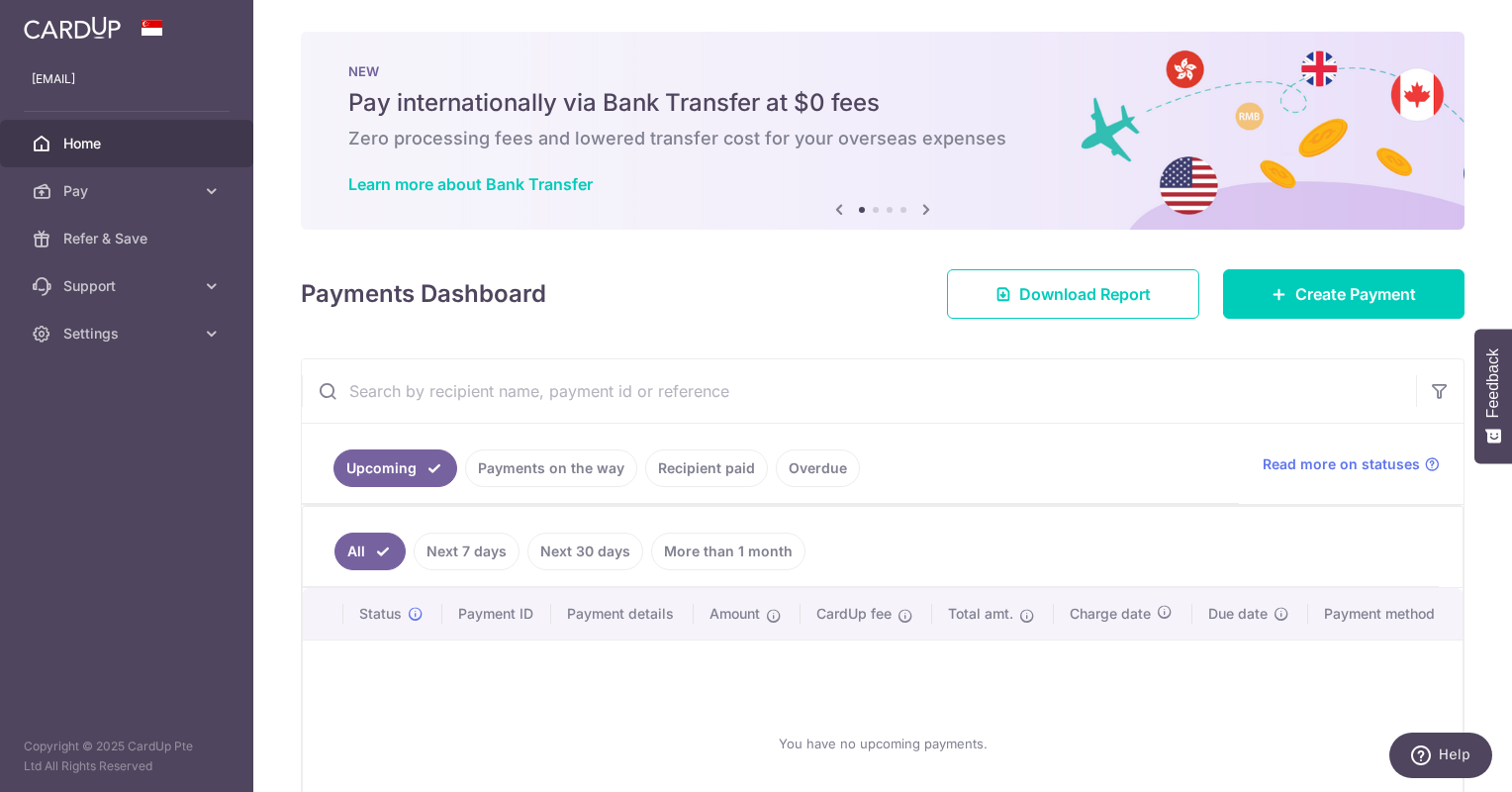 click on "Recipient paid" at bounding box center (707, 468) 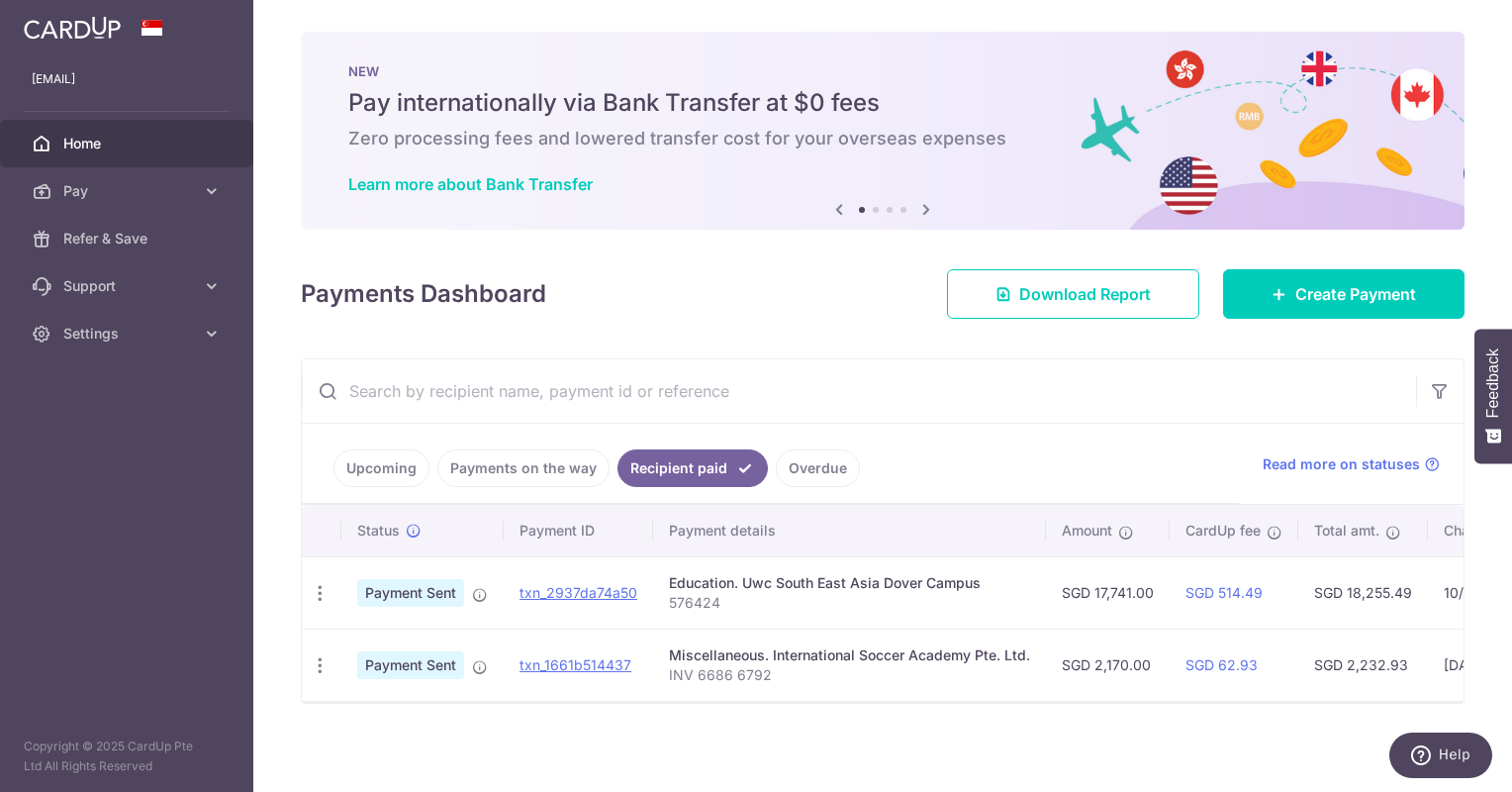 scroll, scrollTop: 12, scrollLeft: 0, axis: vertical 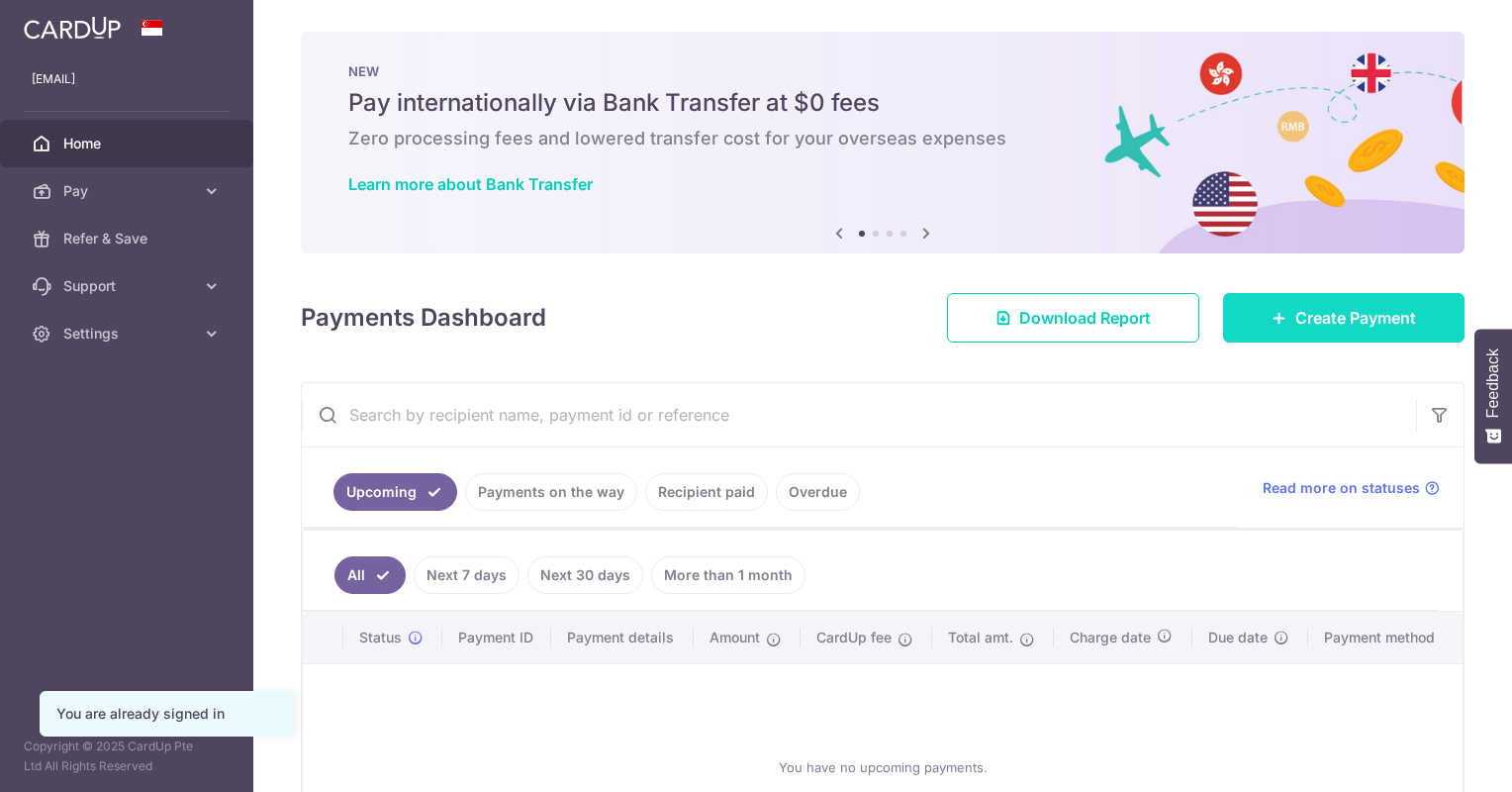 click at bounding box center [1279, 318] 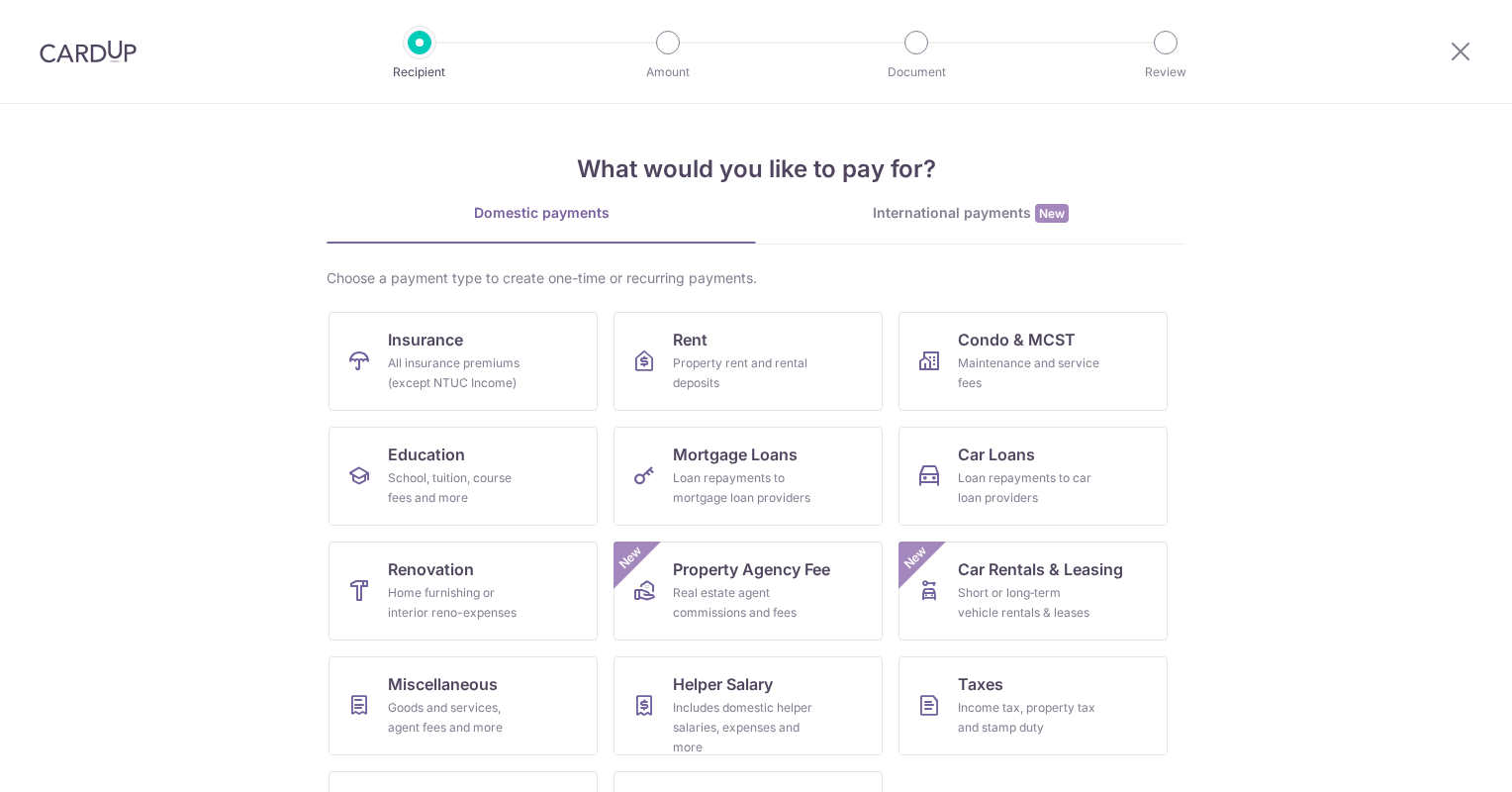 scroll, scrollTop: 0, scrollLeft: 0, axis: both 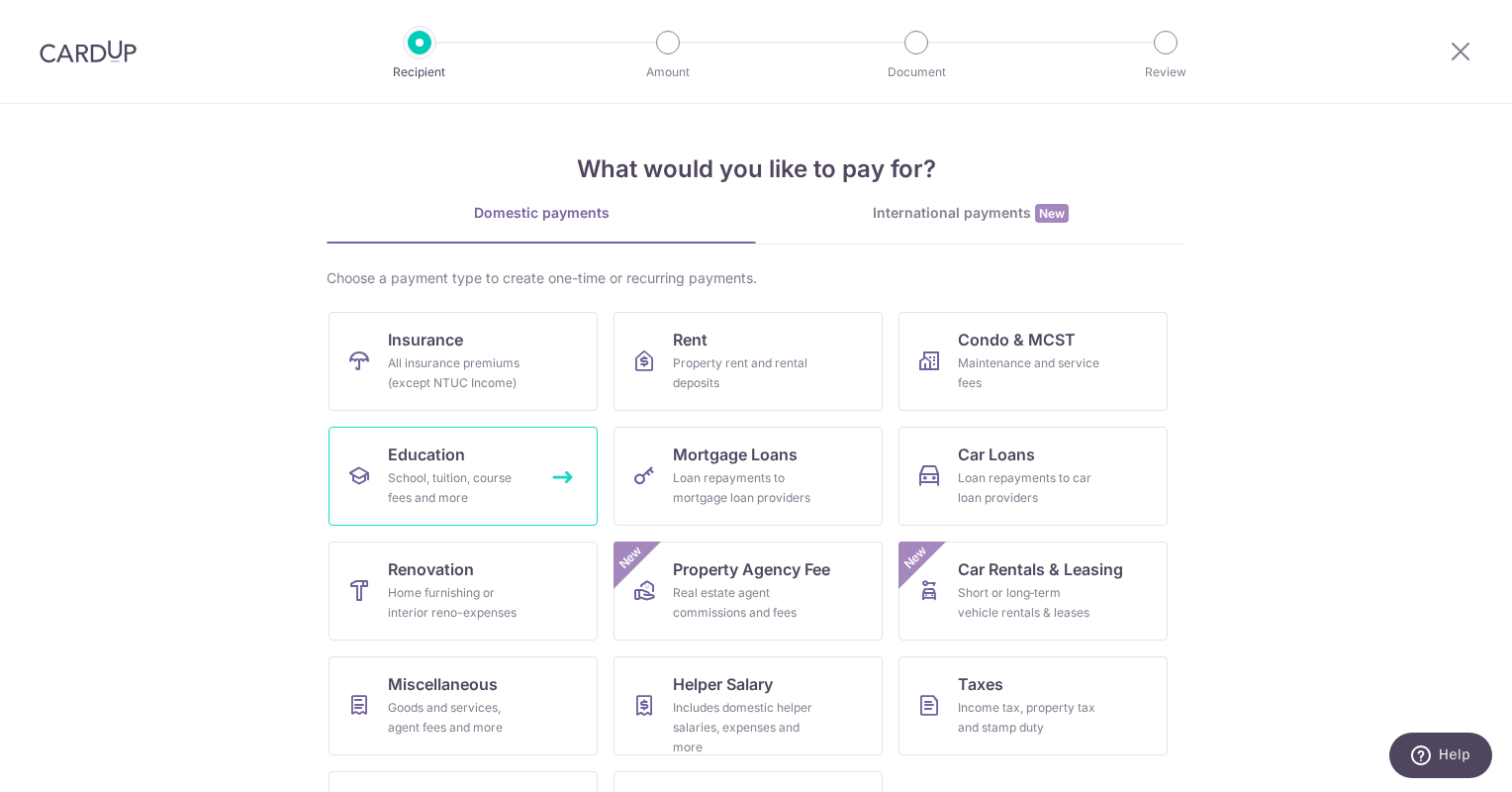 click on "School, tuition, course fees and more" at bounding box center [459, 488] 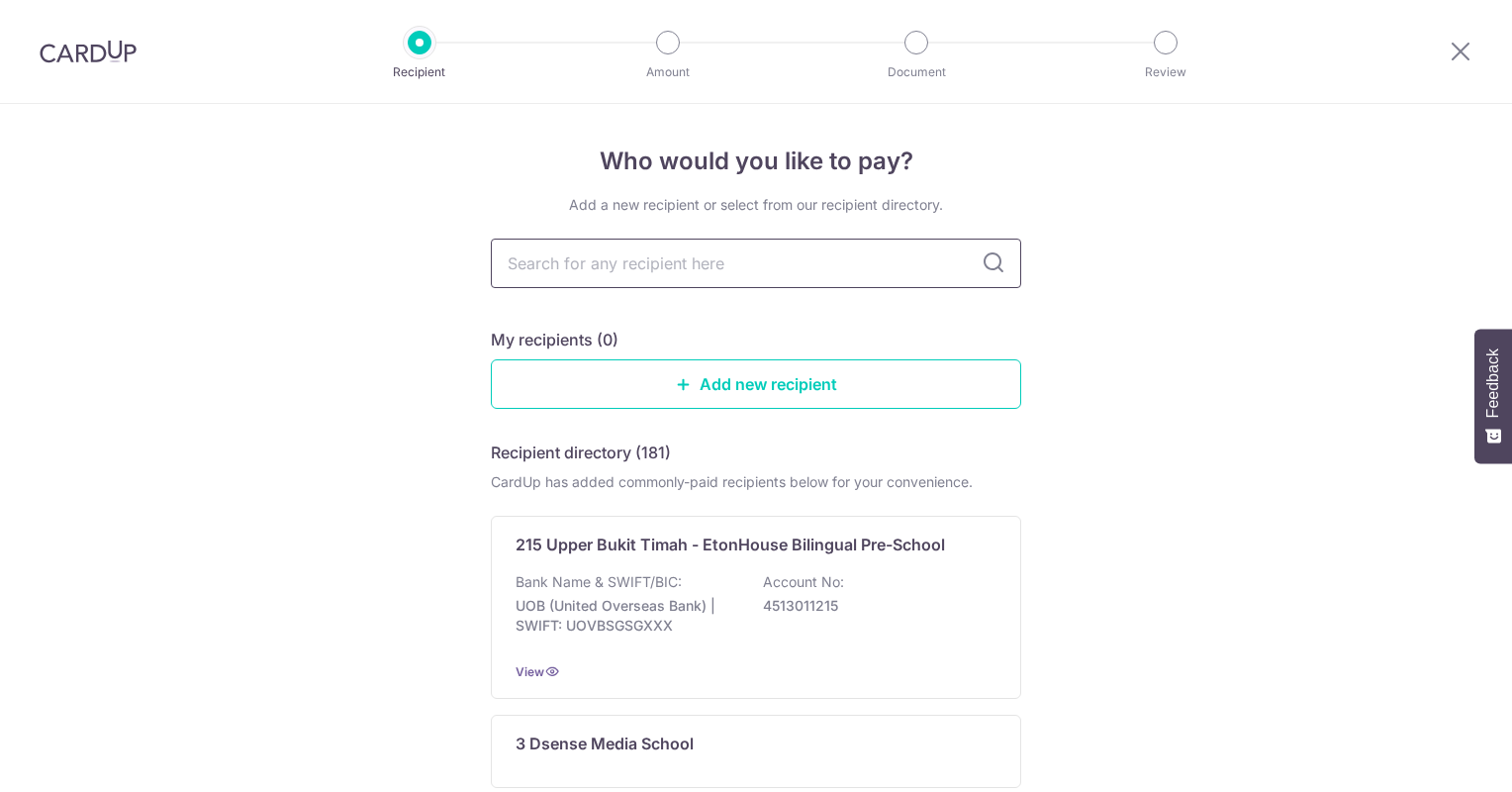 scroll, scrollTop: 0, scrollLeft: 0, axis: both 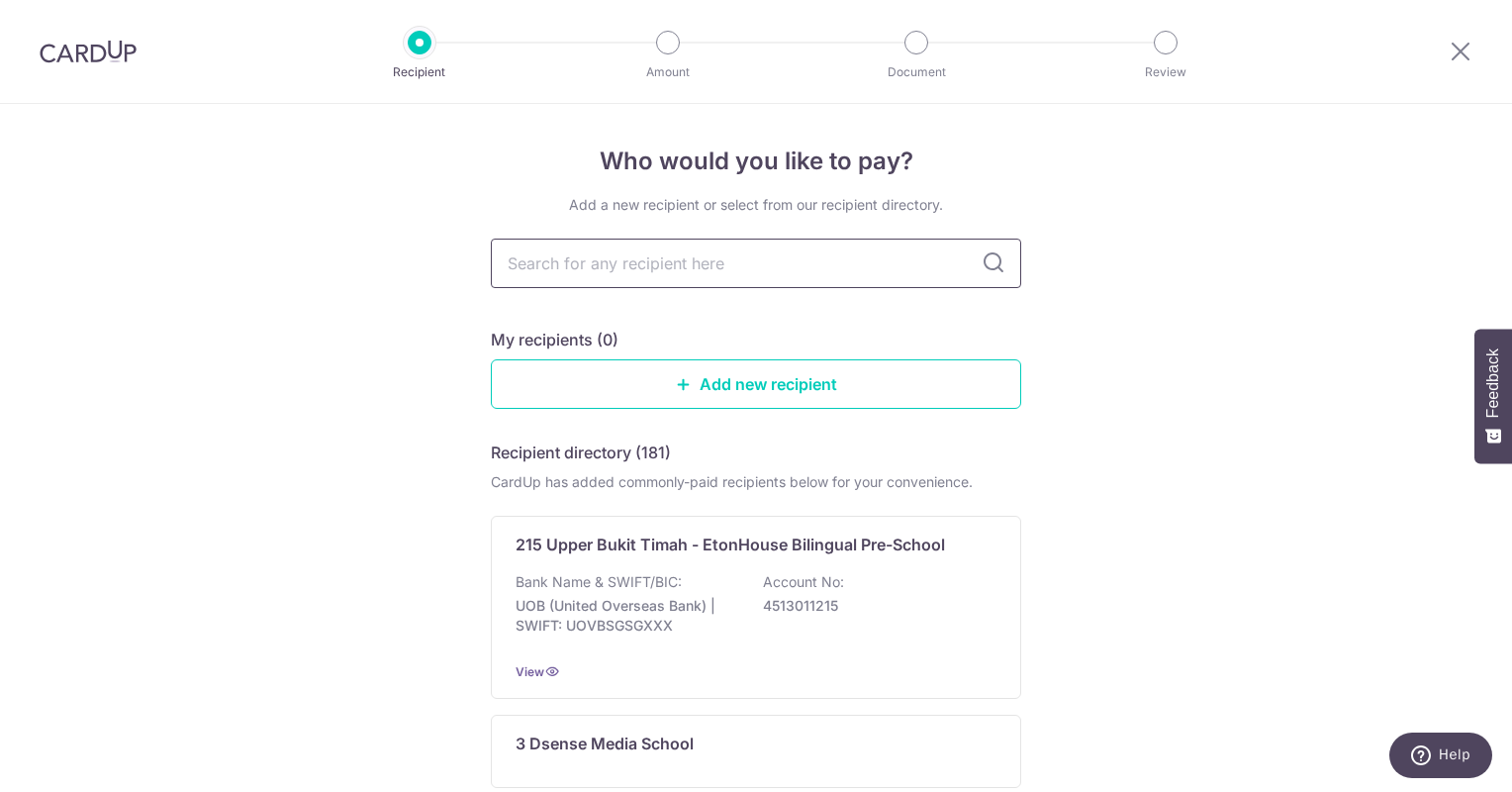click at bounding box center [756, 263] 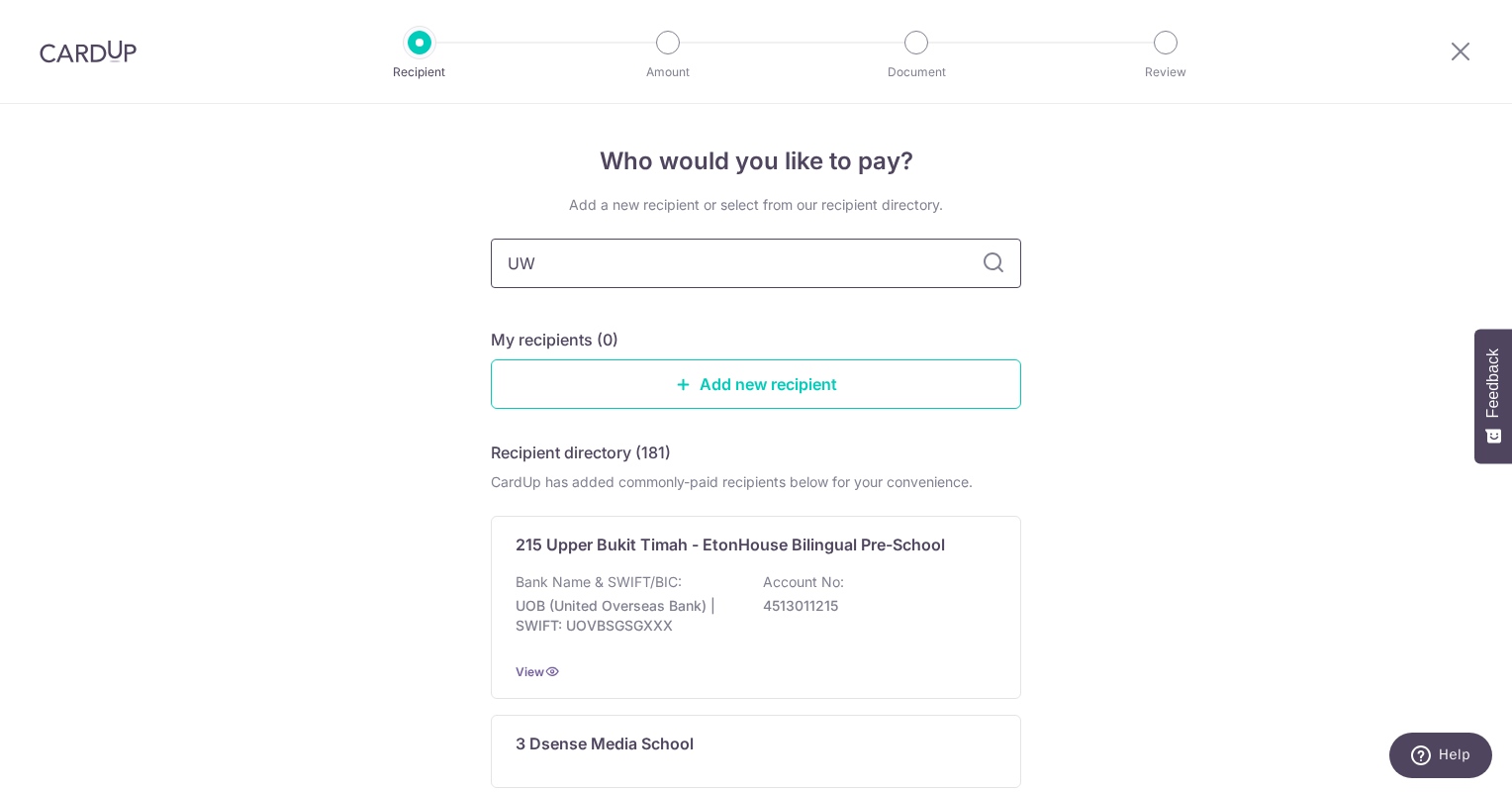 type on "UWC" 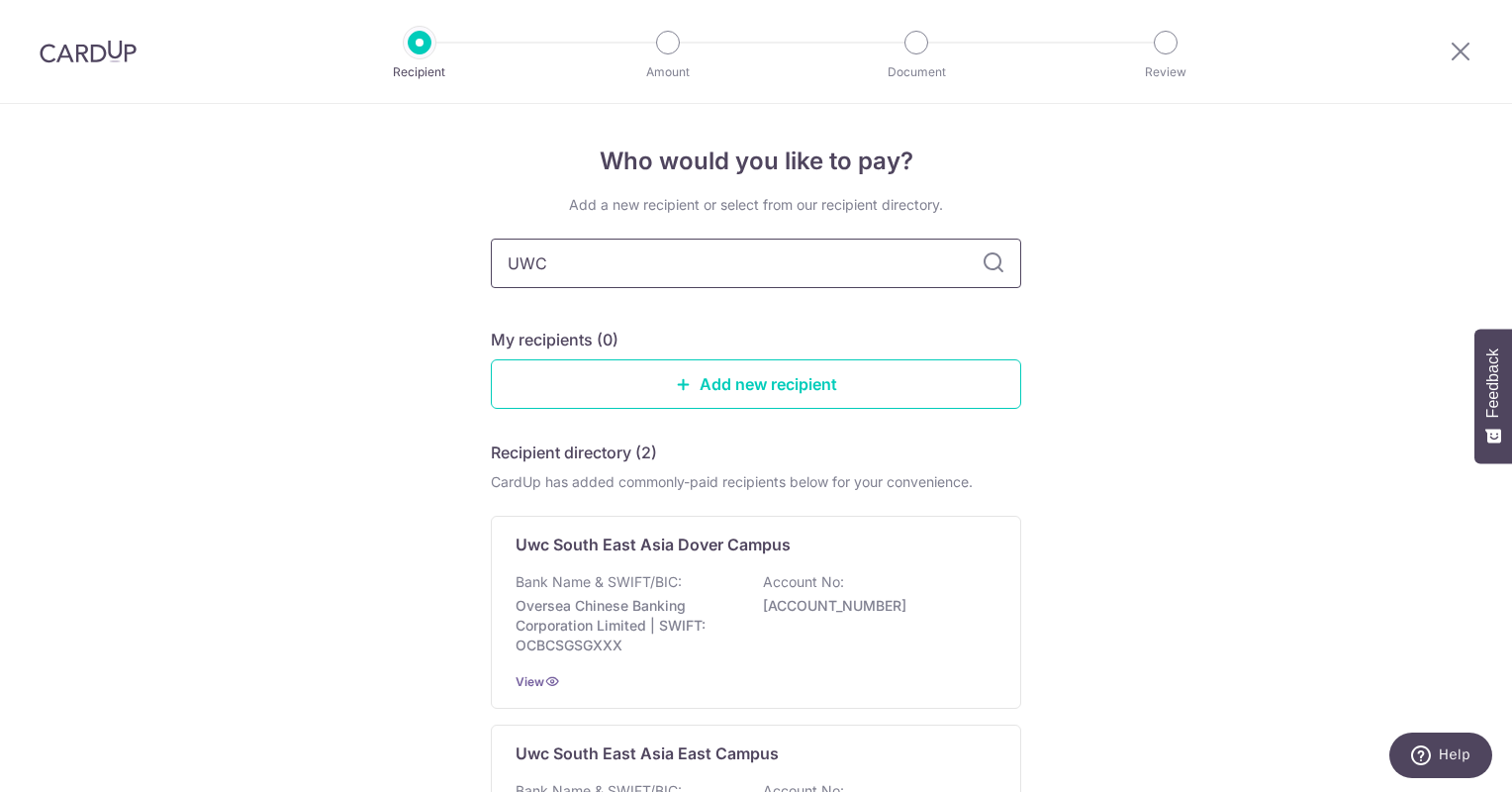 click on "UWC" at bounding box center [756, 263] 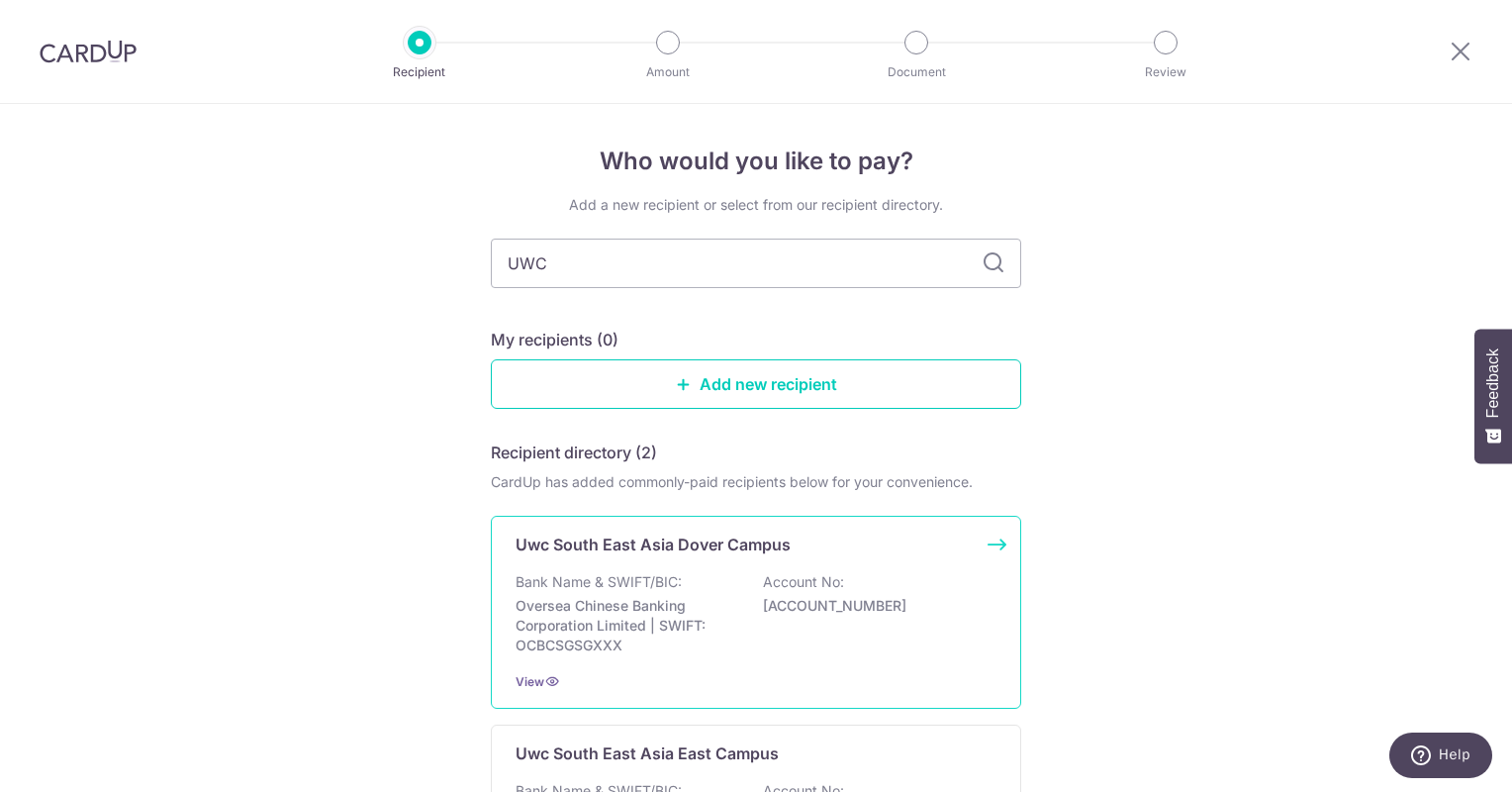 click on "Uwc South East Asia Dover Campus
Bank Name & SWIFT/BIC:
Oversea Chinese Banking Corporation Limited | SWIFT: OCBCSGSGXXX
Account No:
501728034001
View" at bounding box center [756, 612] 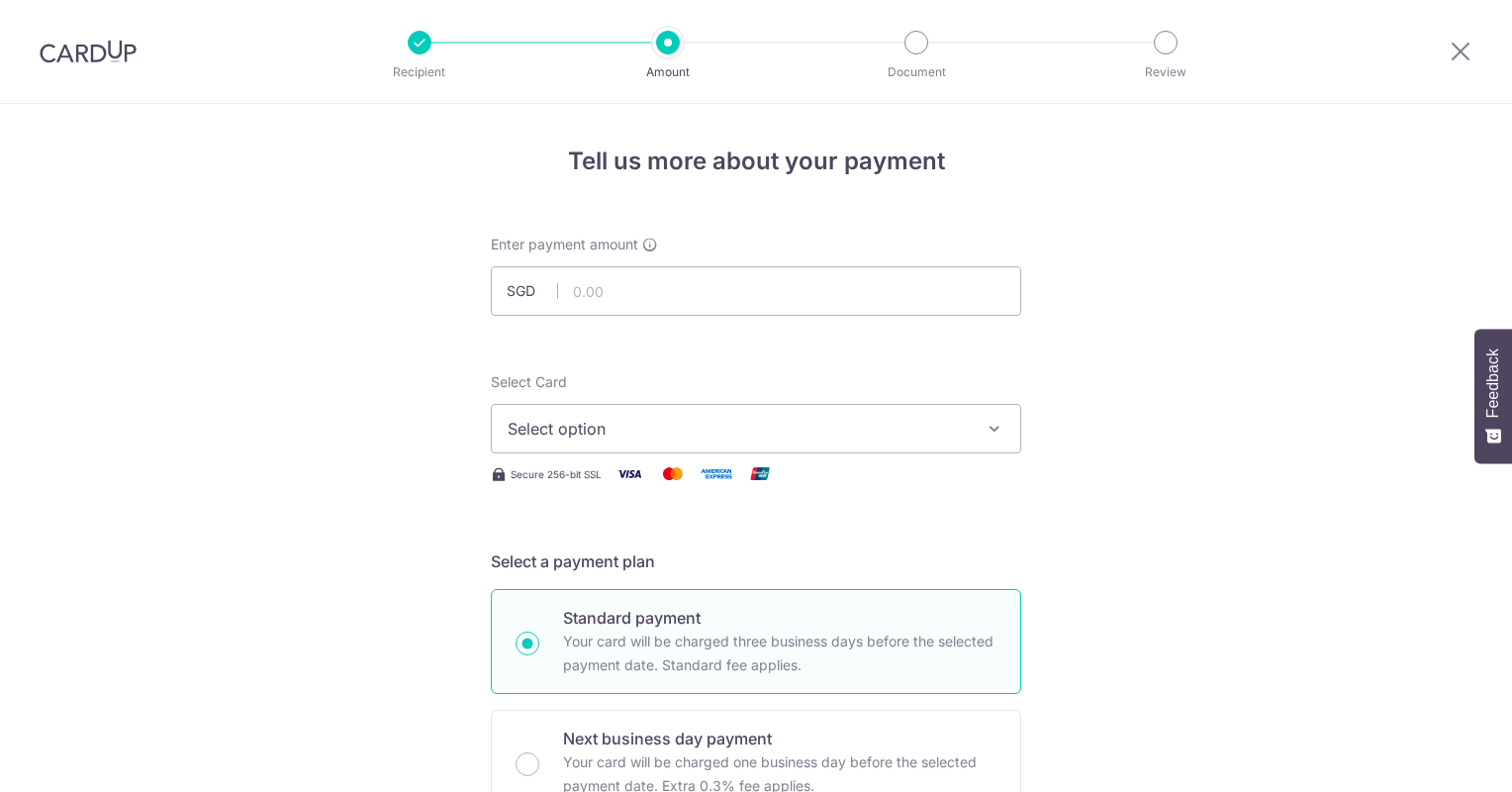 scroll, scrollTop: 0, scrollLeft: 0, axis: both 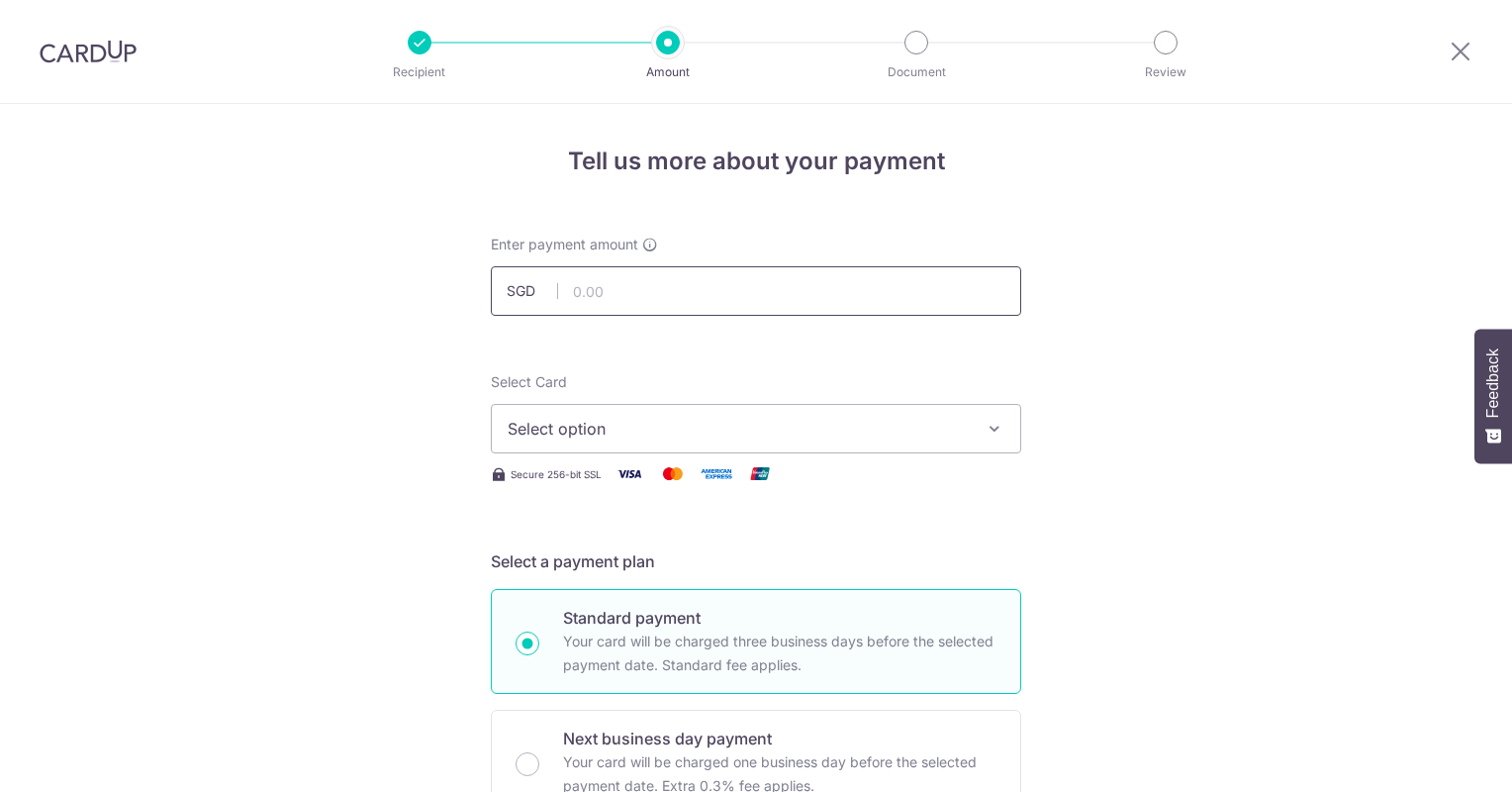 click at bounding box center [756, 291] 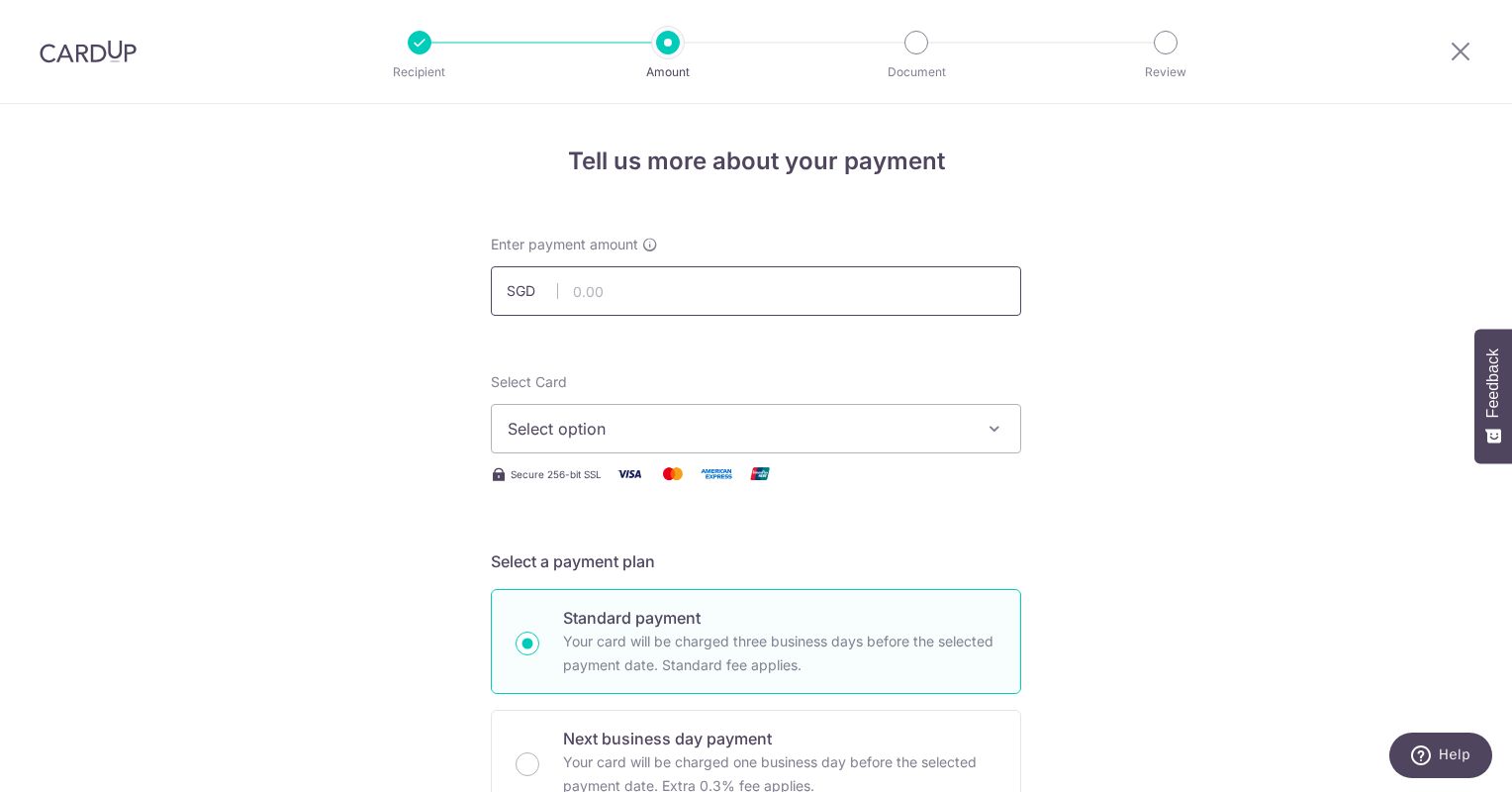 paste on "17,741" 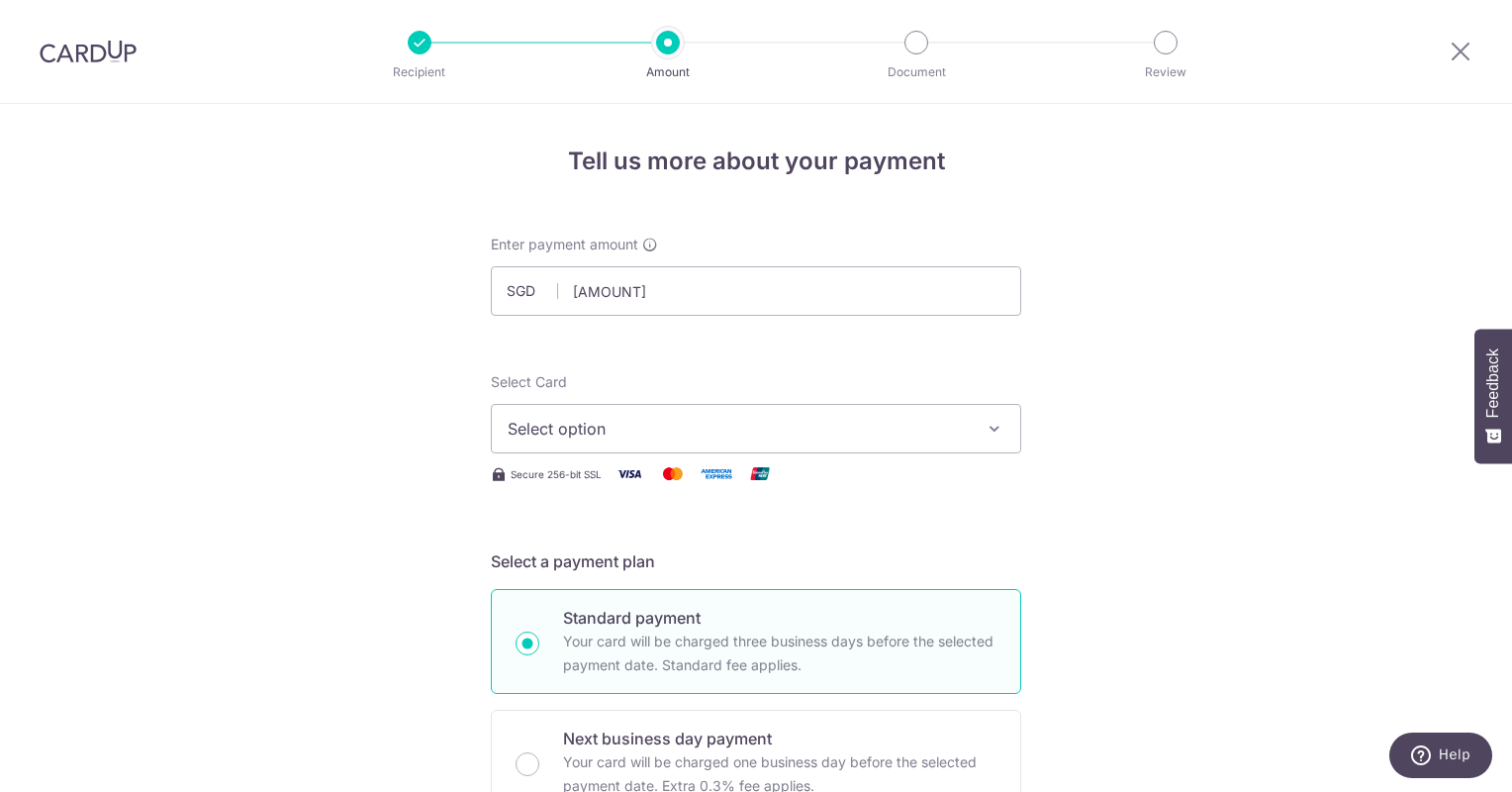 type on "17,741.00" 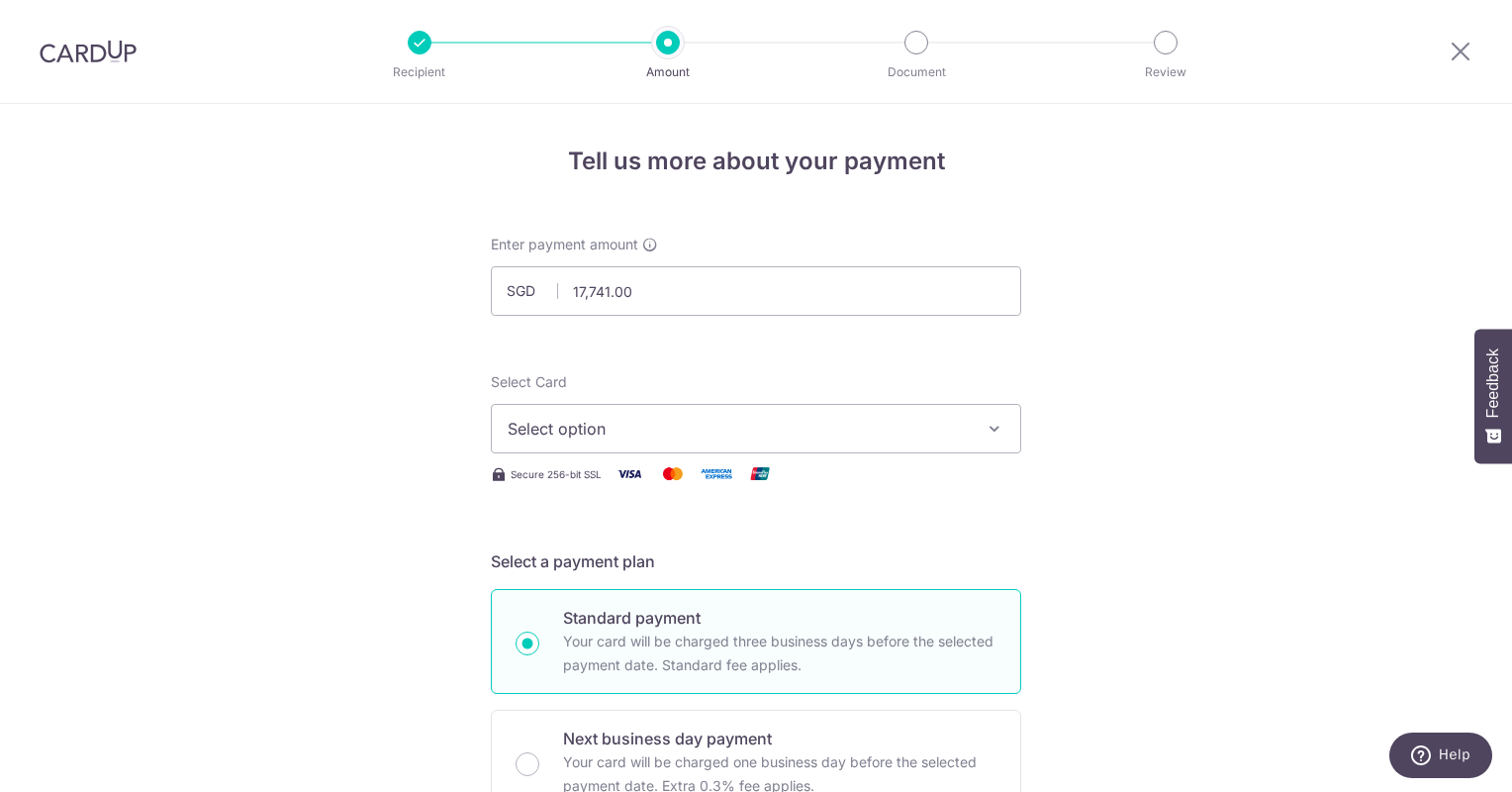 click on "Select option" at bounding box center [738, 429] 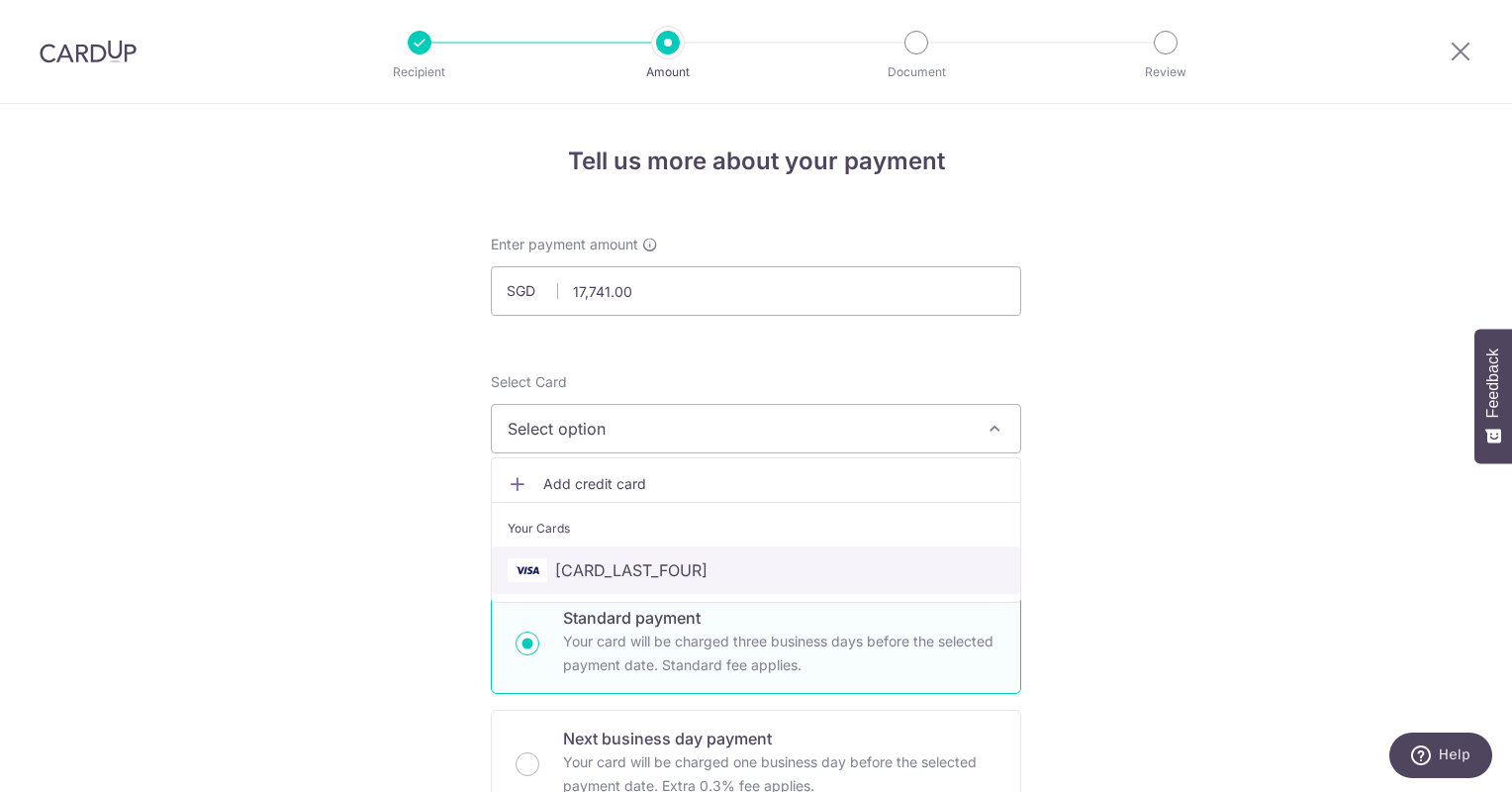 click on "**** [LAST_FOUR]" at bounding box center [631, 570] 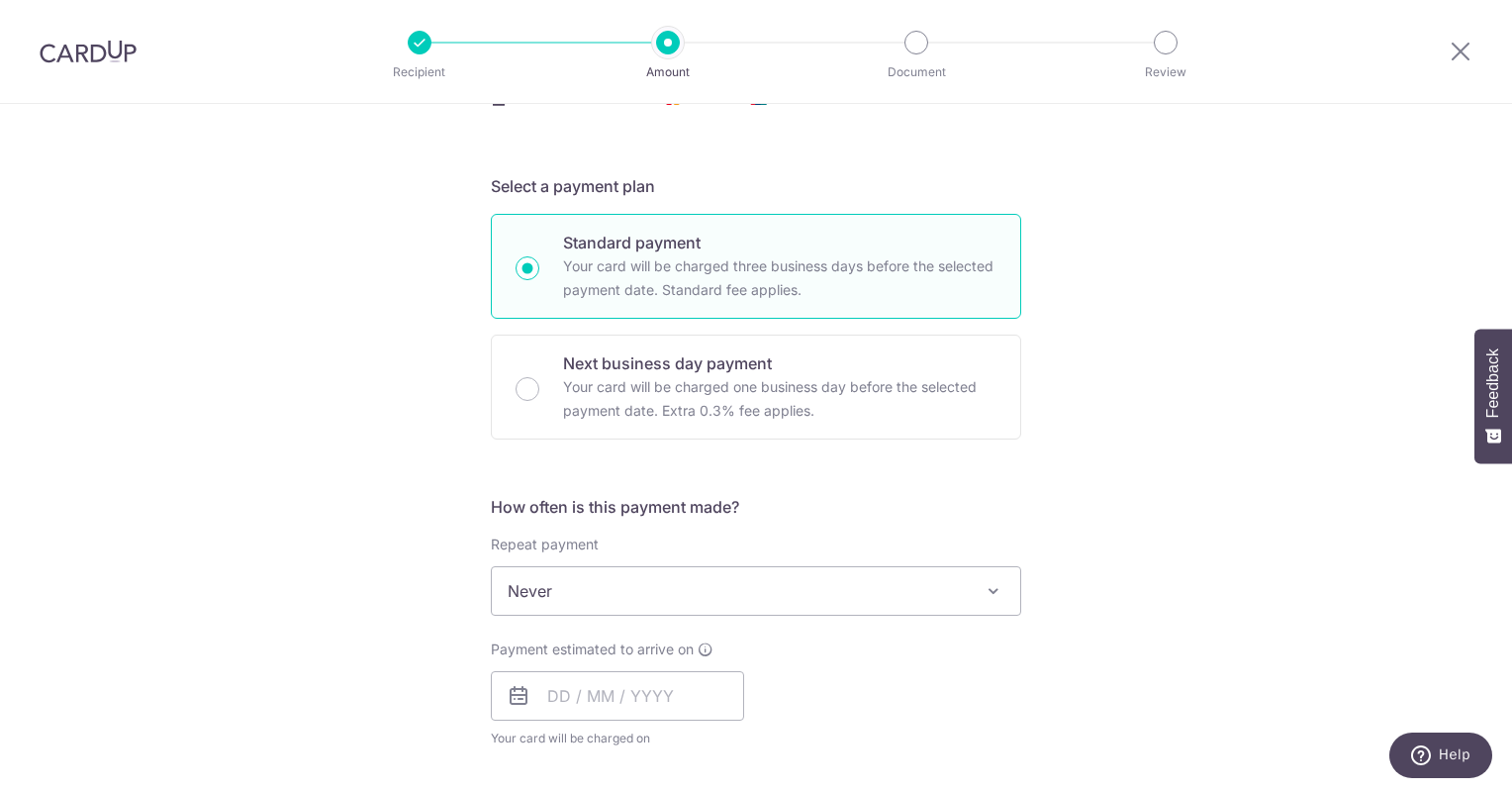 scroll, scrollTop: 416, scrollLeft: 0, axis: vertical 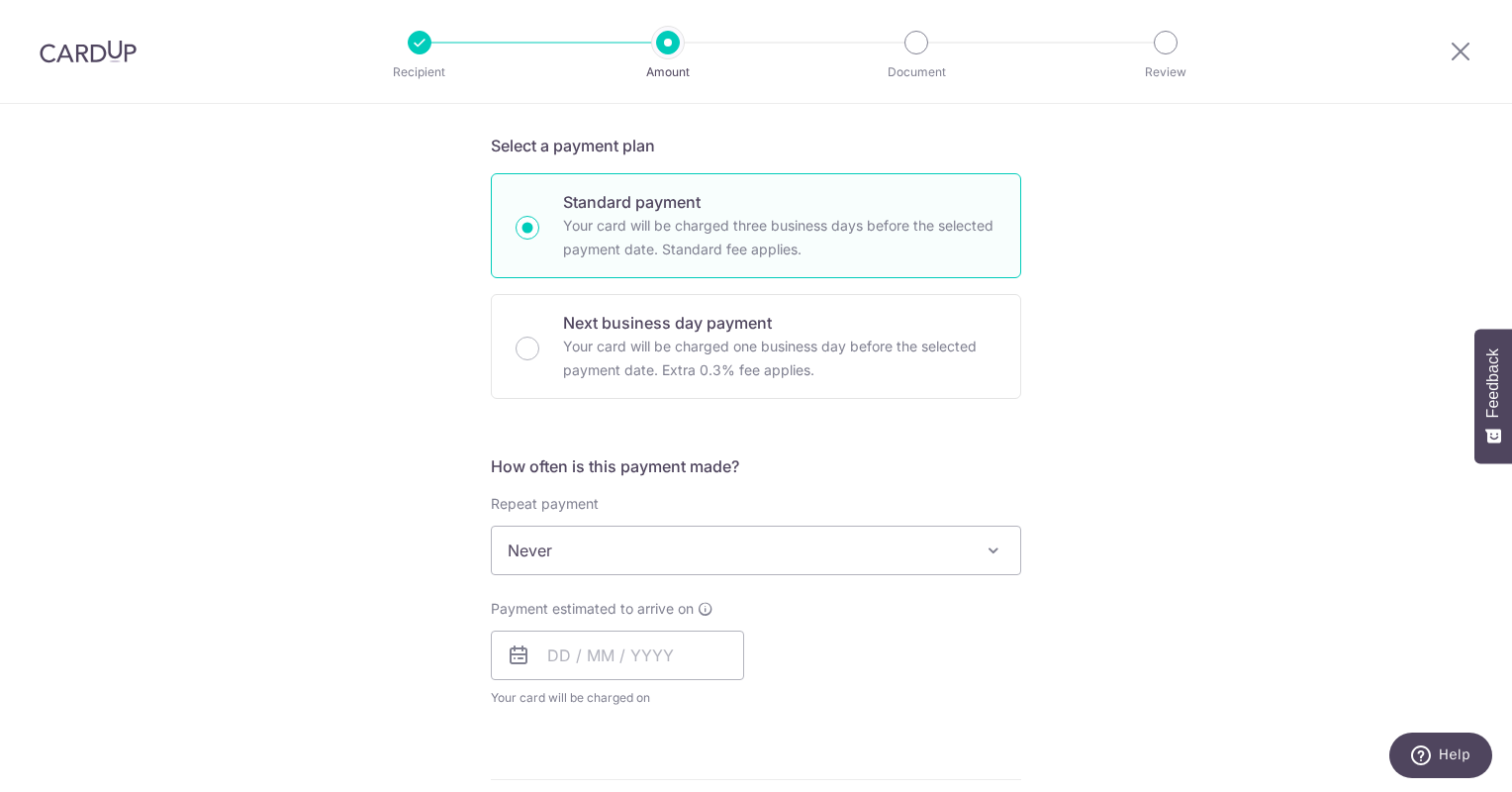 click on "Never" at bounding box center [756, 550] 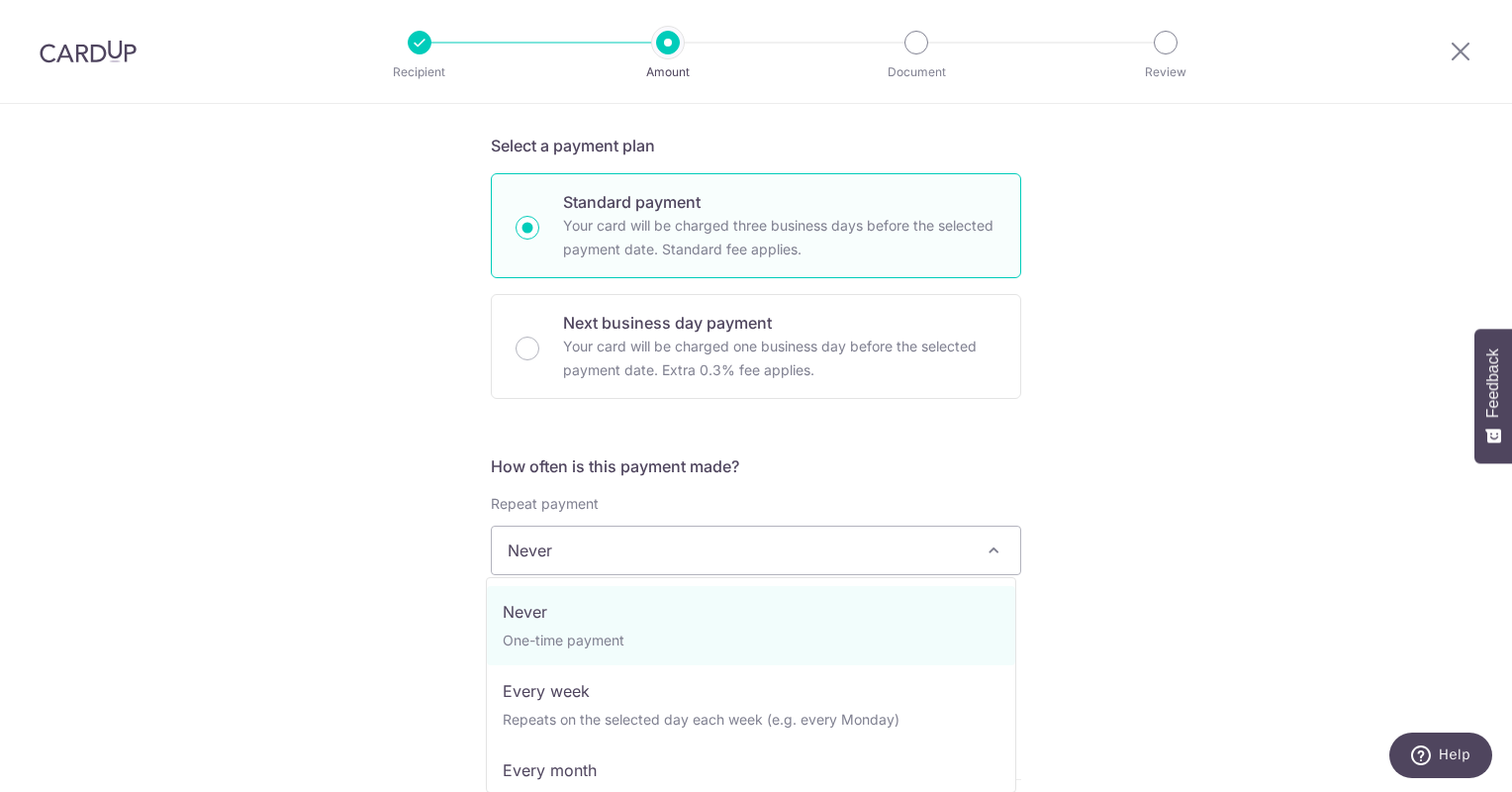 click on "Never" at bounding box center (756, 550) 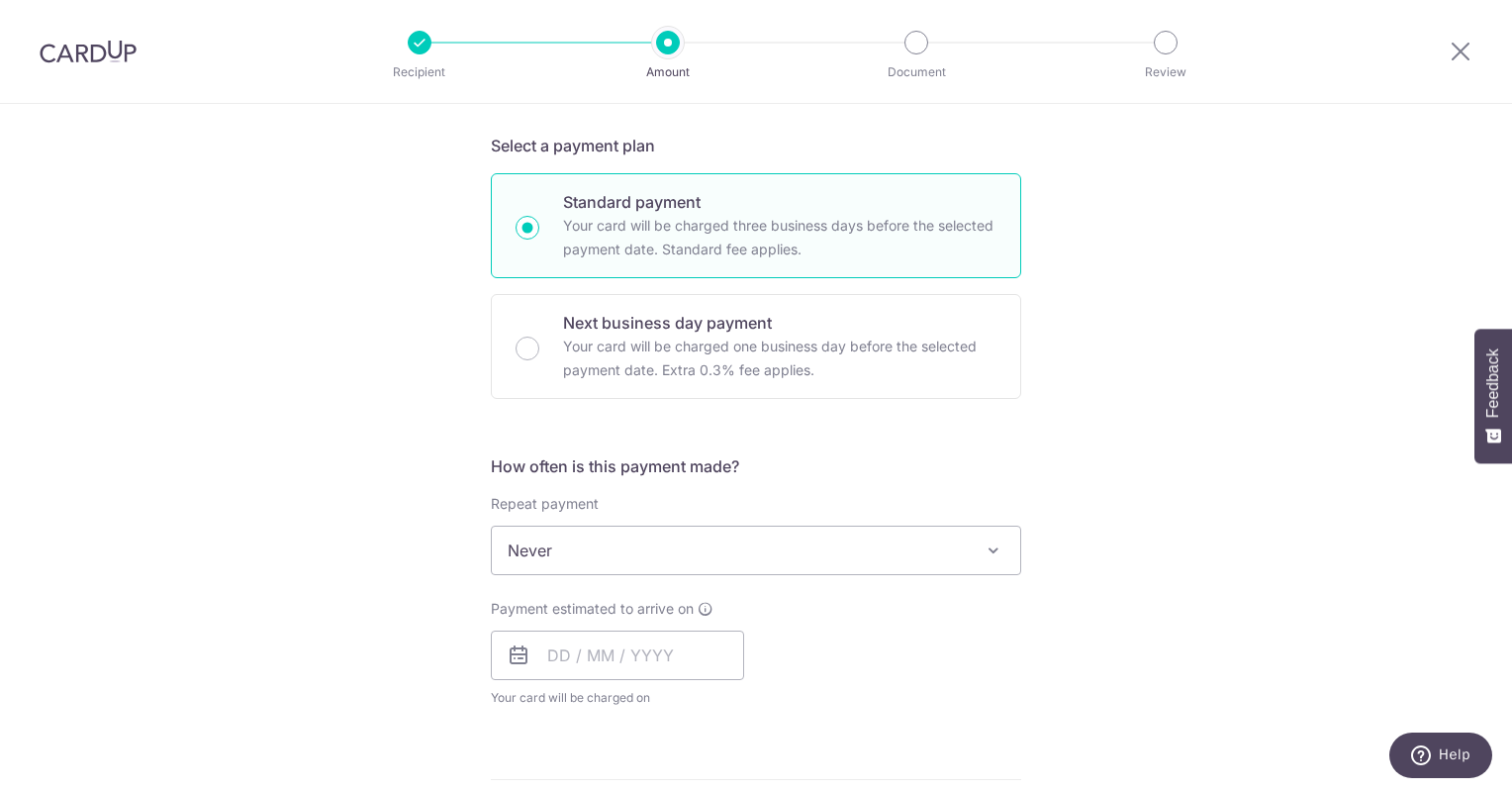 click on "Never" at bounding box center (756, 550) 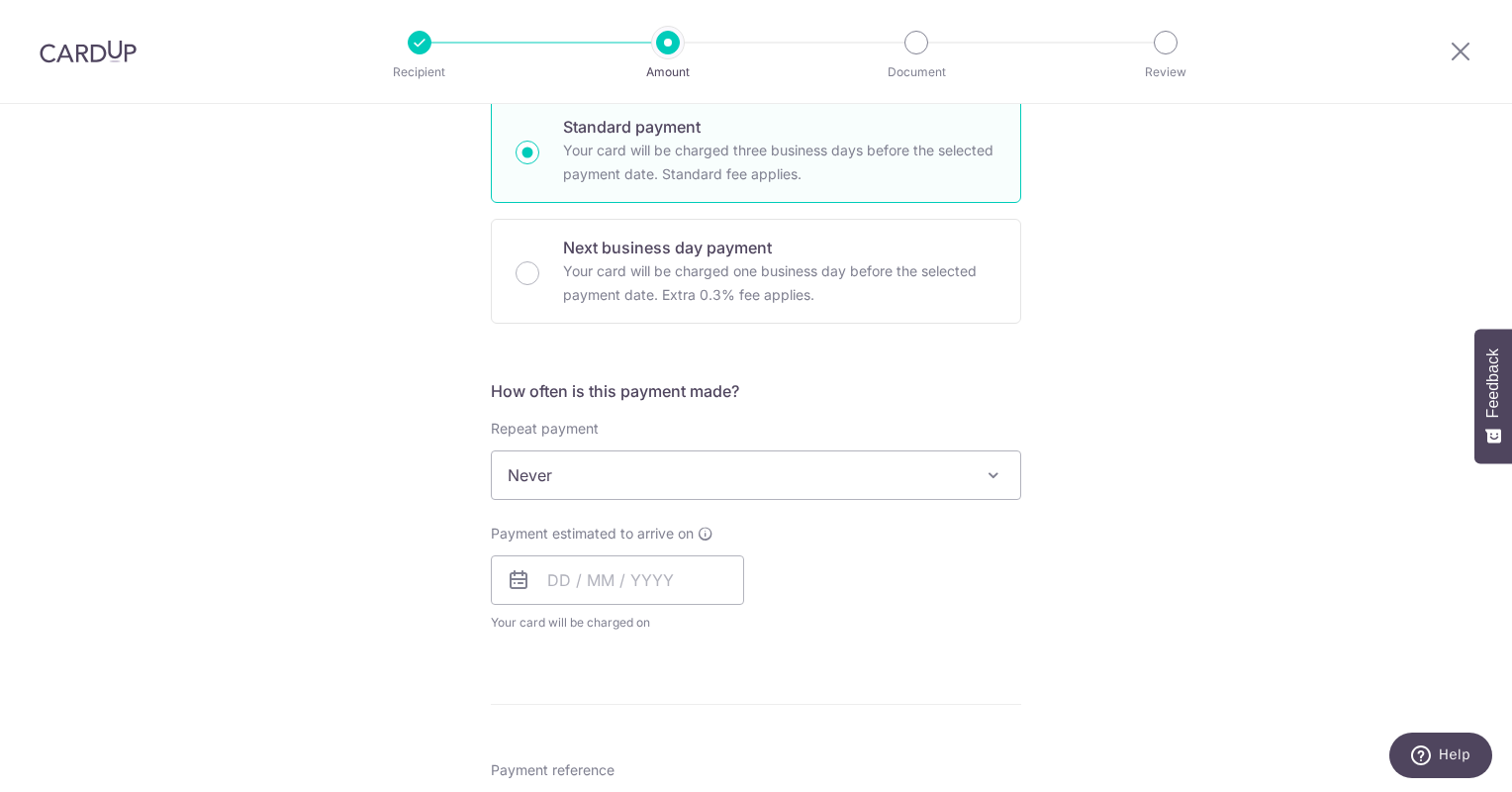 scroll, scrollTop: 502, scrollLeft: 0, axis: vertical 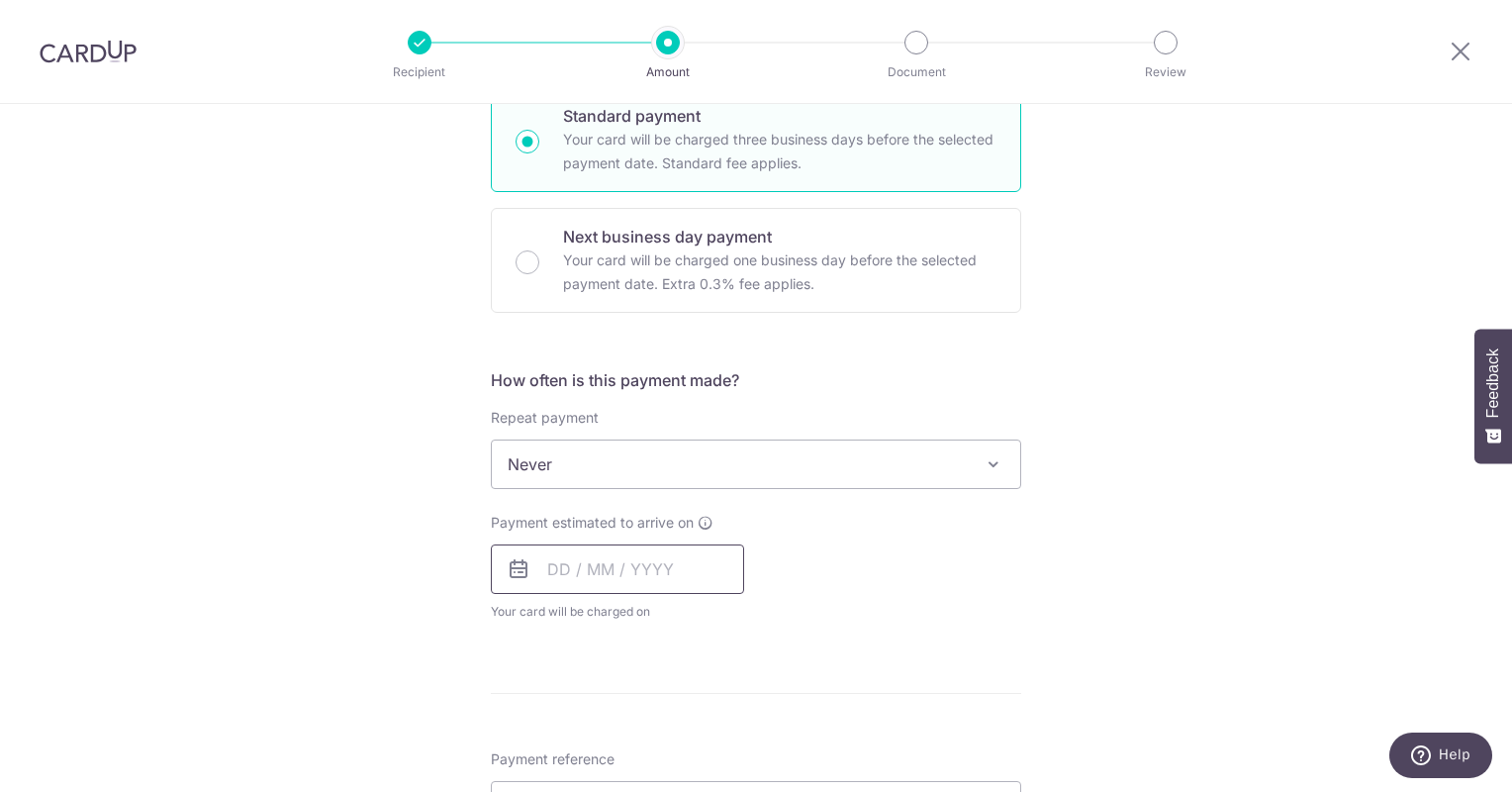 click at bounding box center [617, 569] 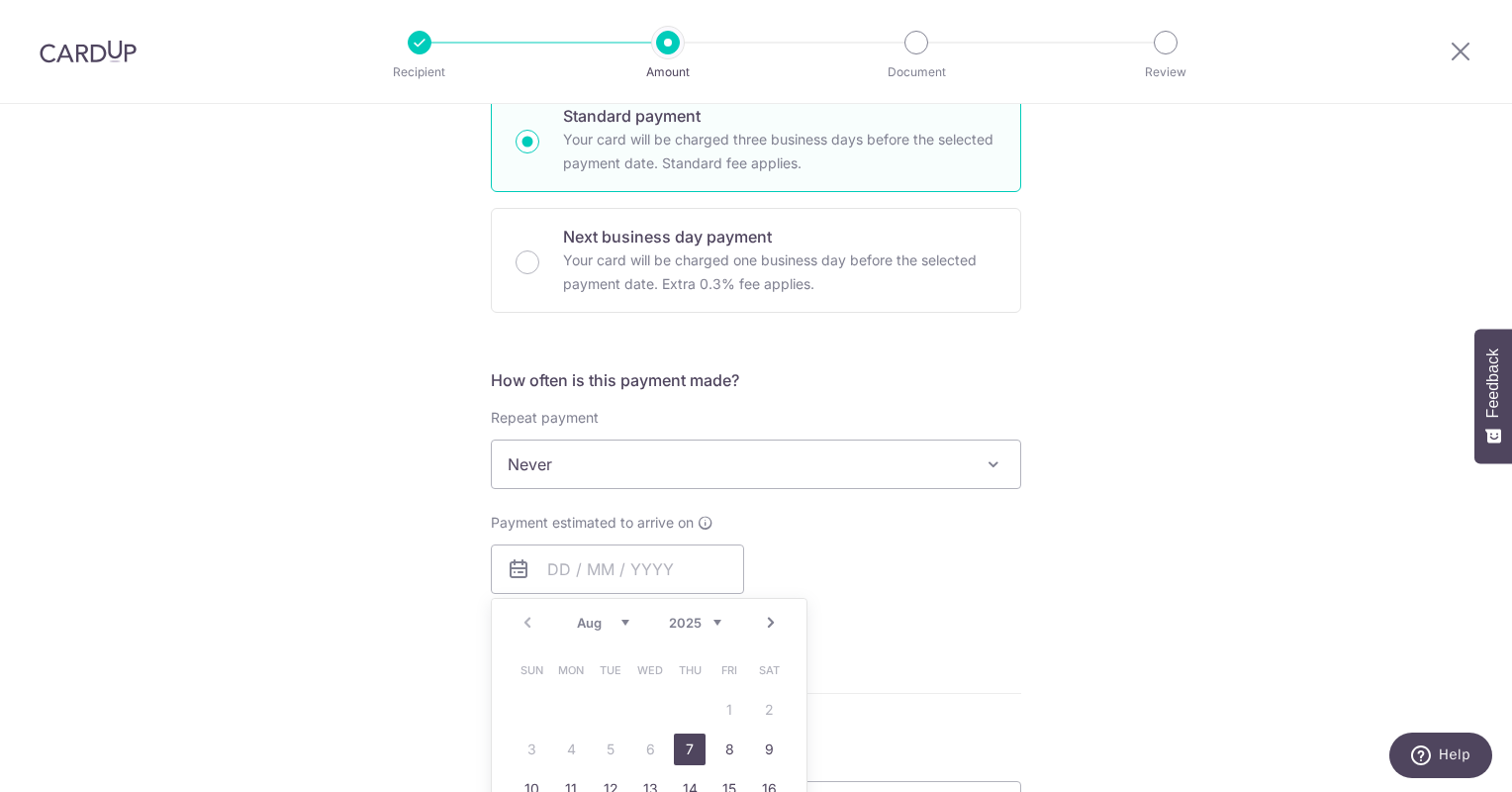 click on "7" at bounding box center (690, 749) 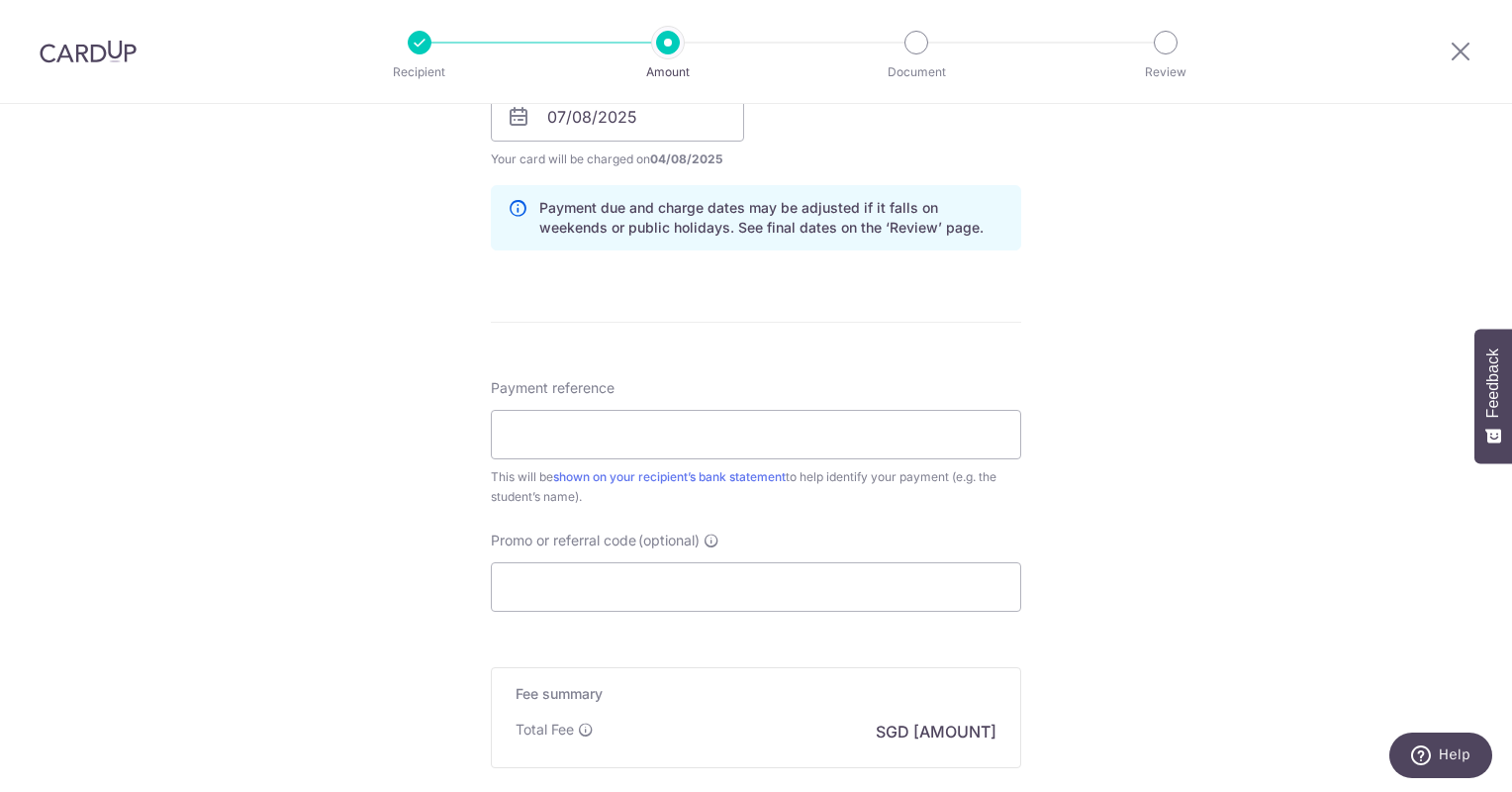 scroll, scrollTop: 961, scrollLeft: 0, axis: vertical 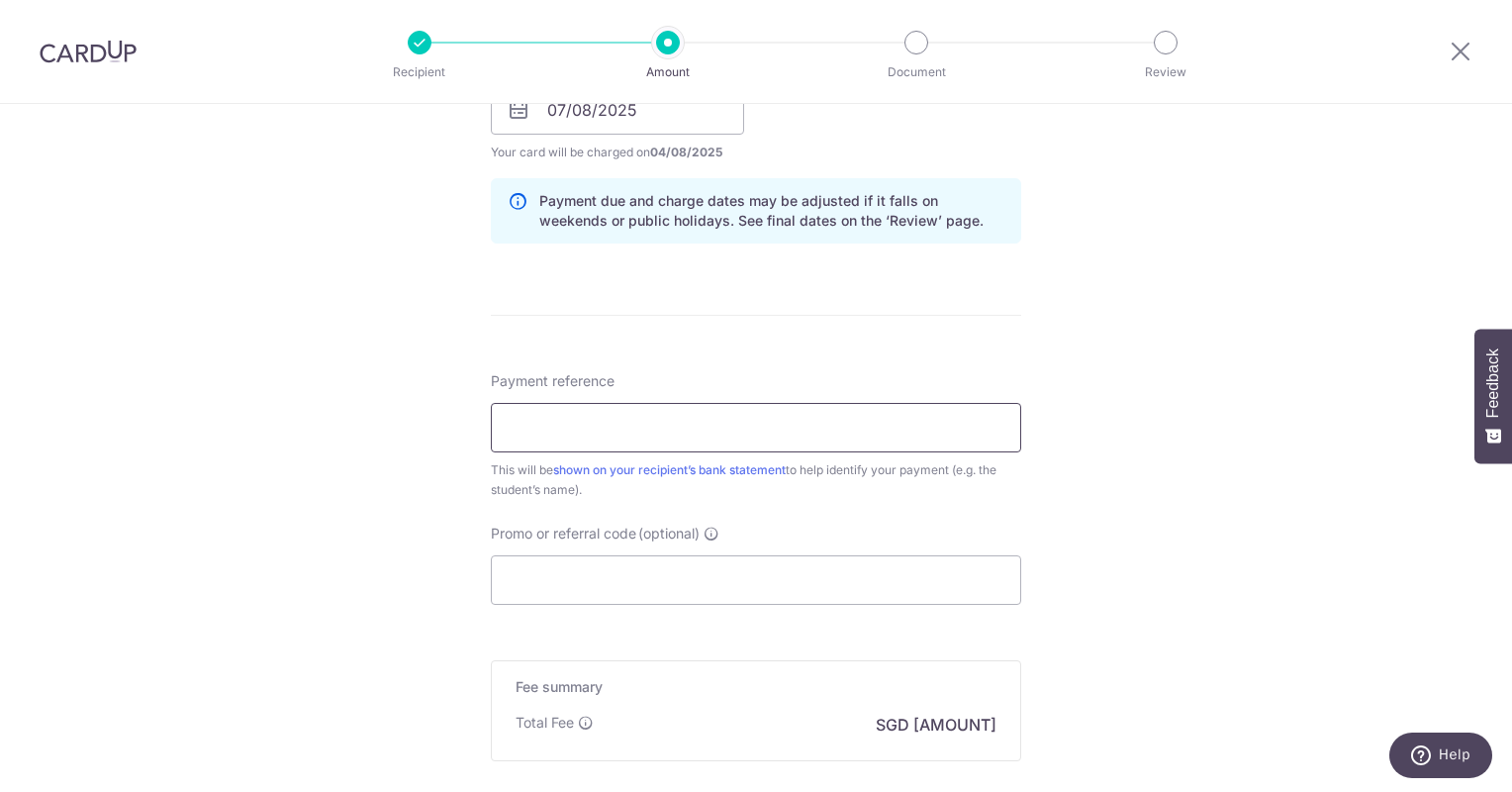 click on "Payment reference" at bounding box center (756, 428) 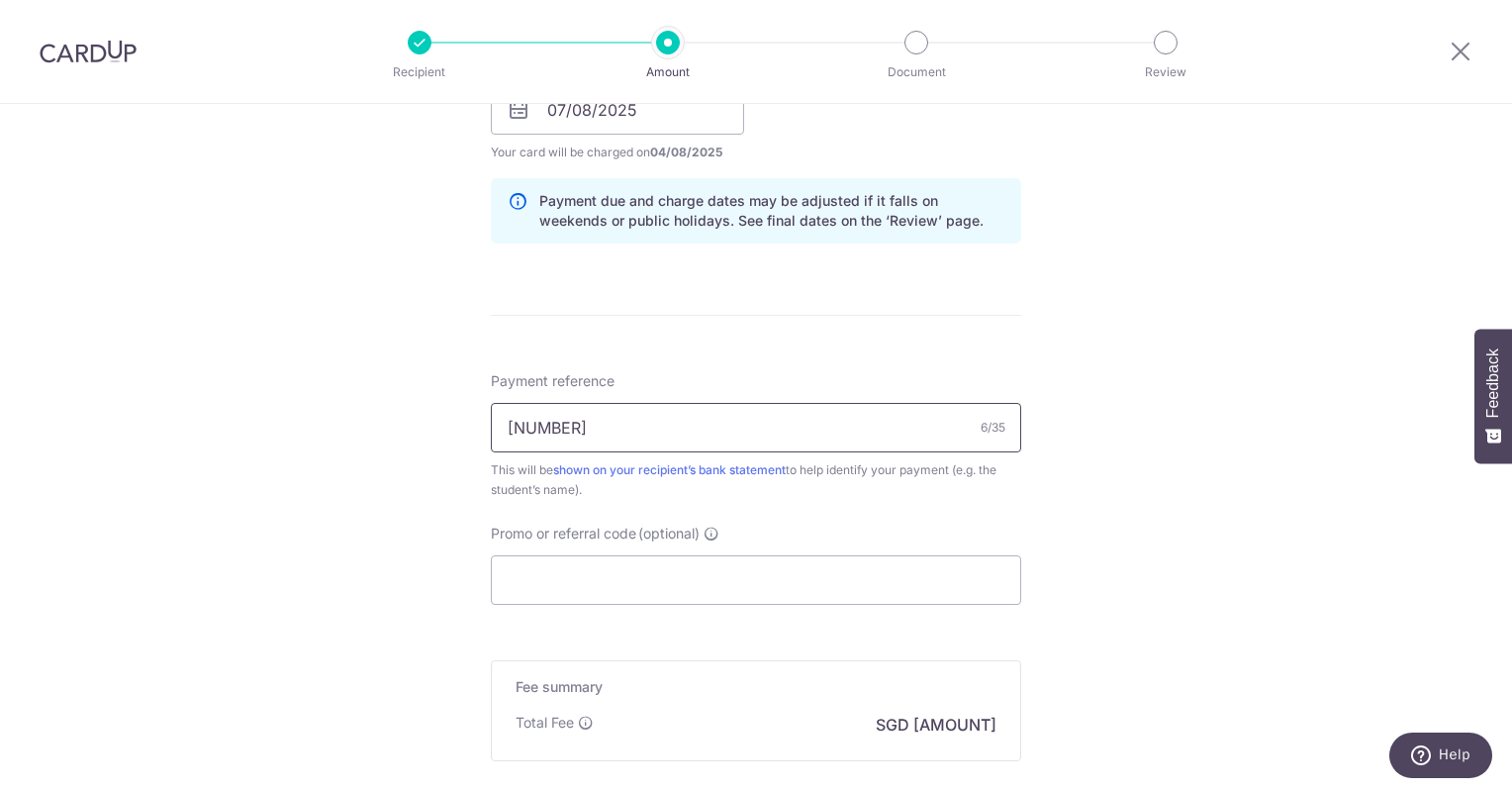 type on "596226" 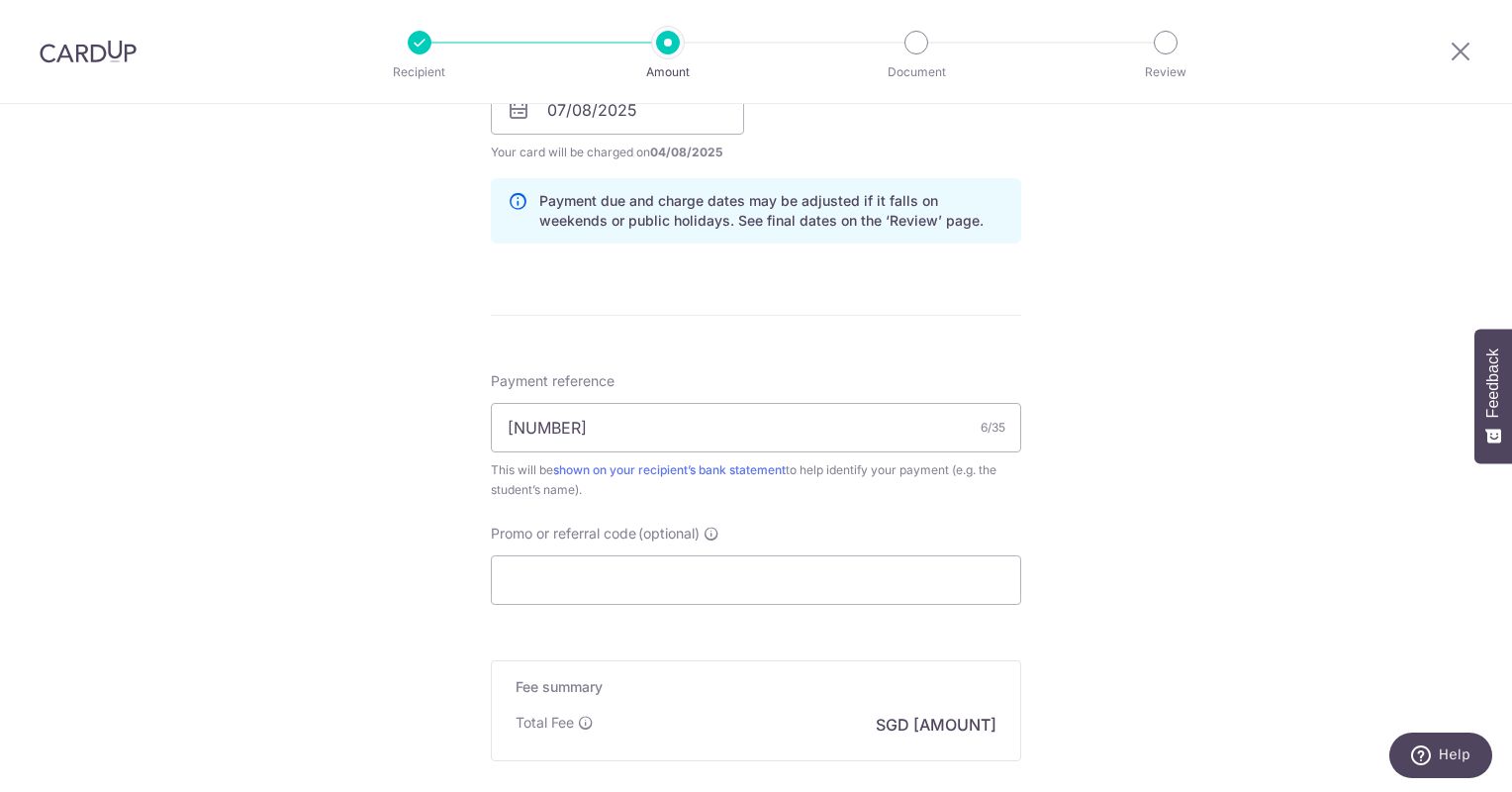 click on "Tell us more about your payment
Enter payment amount
SGD
17,741.00
17741.00
Select Card
**** 7293
Add credit card
Your Cards
**** 7293
Secure 256-bit SSL
Text
New card details
Card
Secure 256-bit SSL" at bounding box center (756, 78) 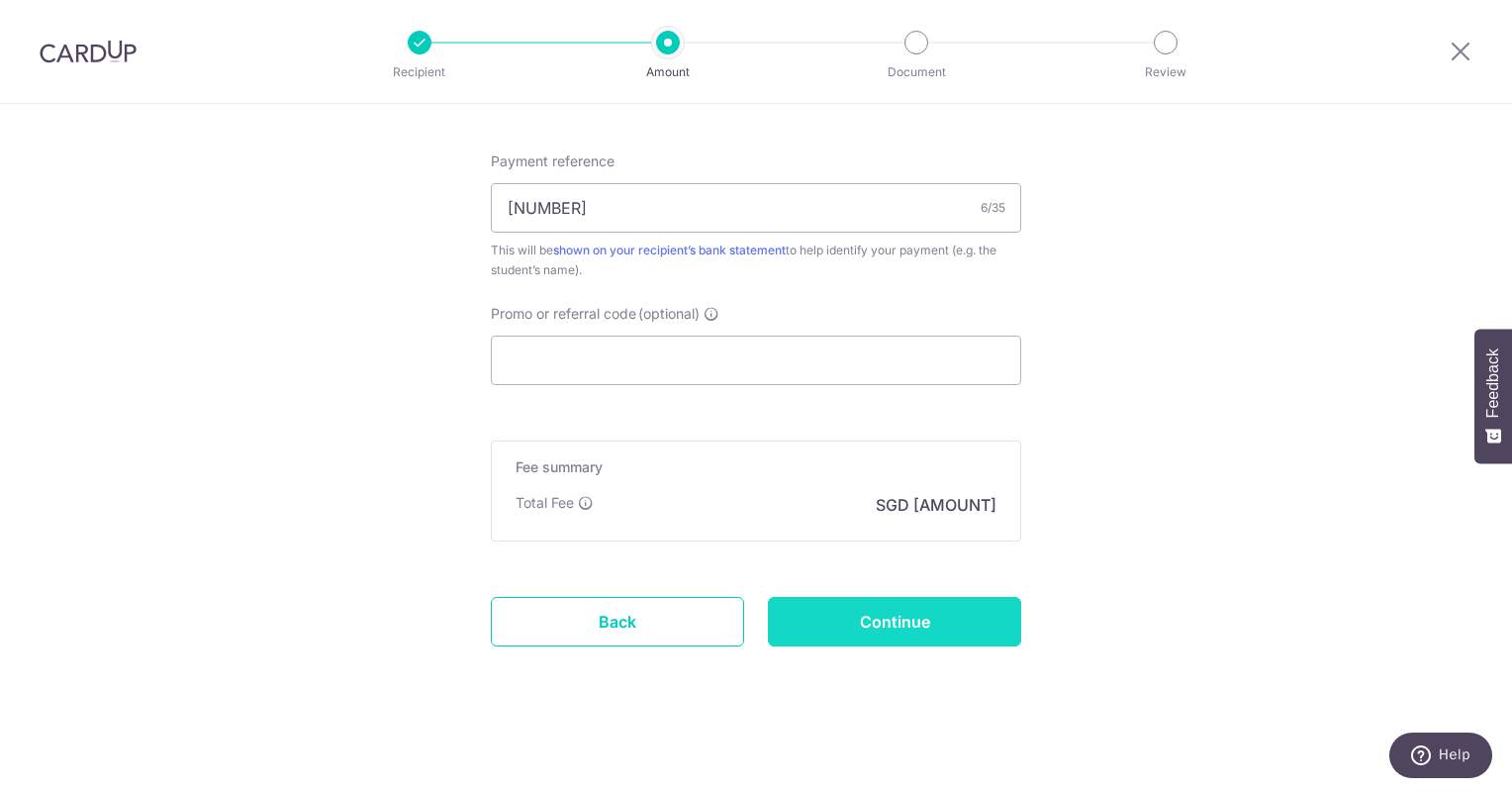 click on "Continue" at bounding box center (895, 622) 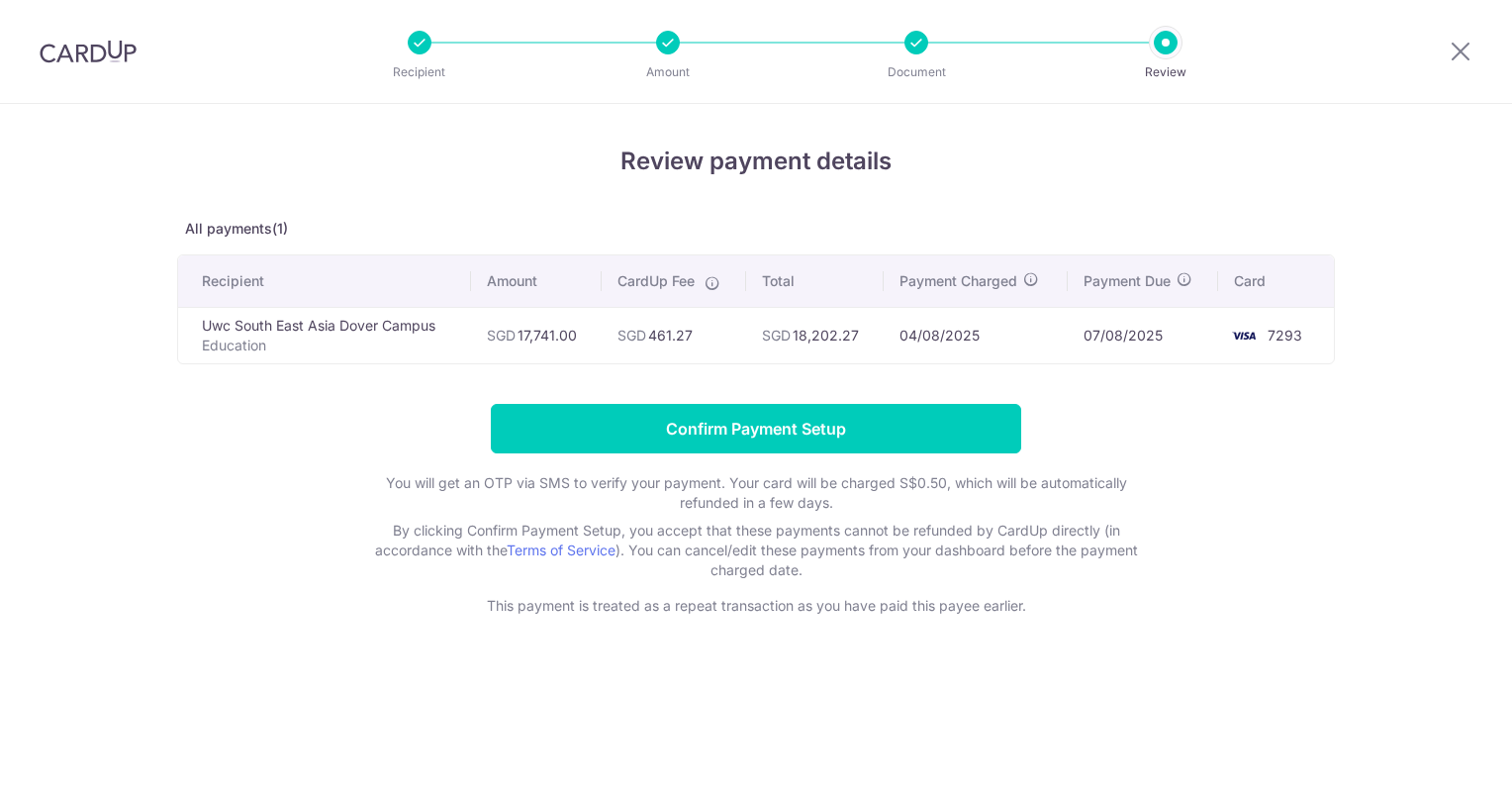 scroll, scrollTop: 0, scrollLeft: 0, axis: both 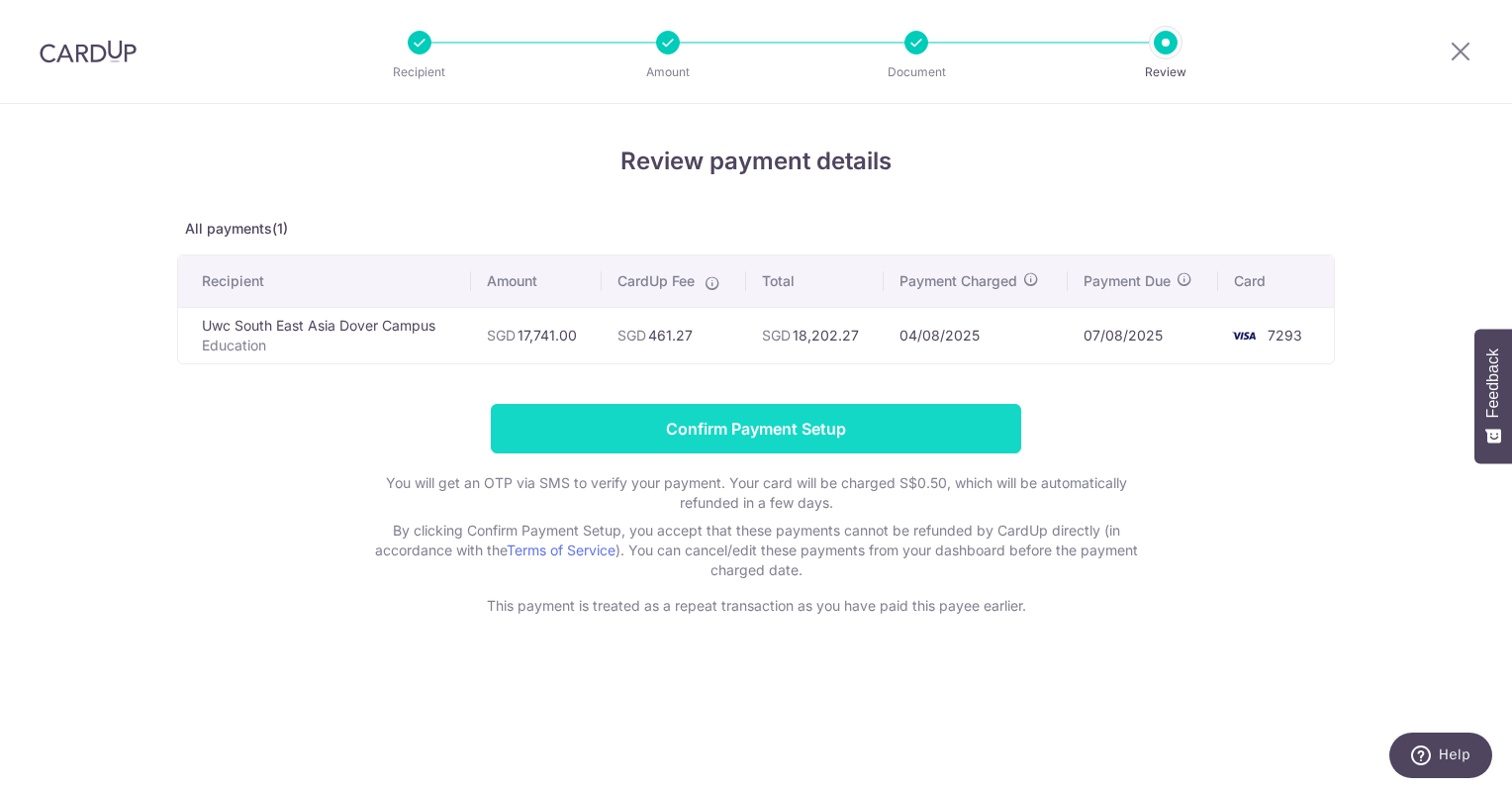 click on "Confirm Payment Setup" at bounding box center (756, 429) 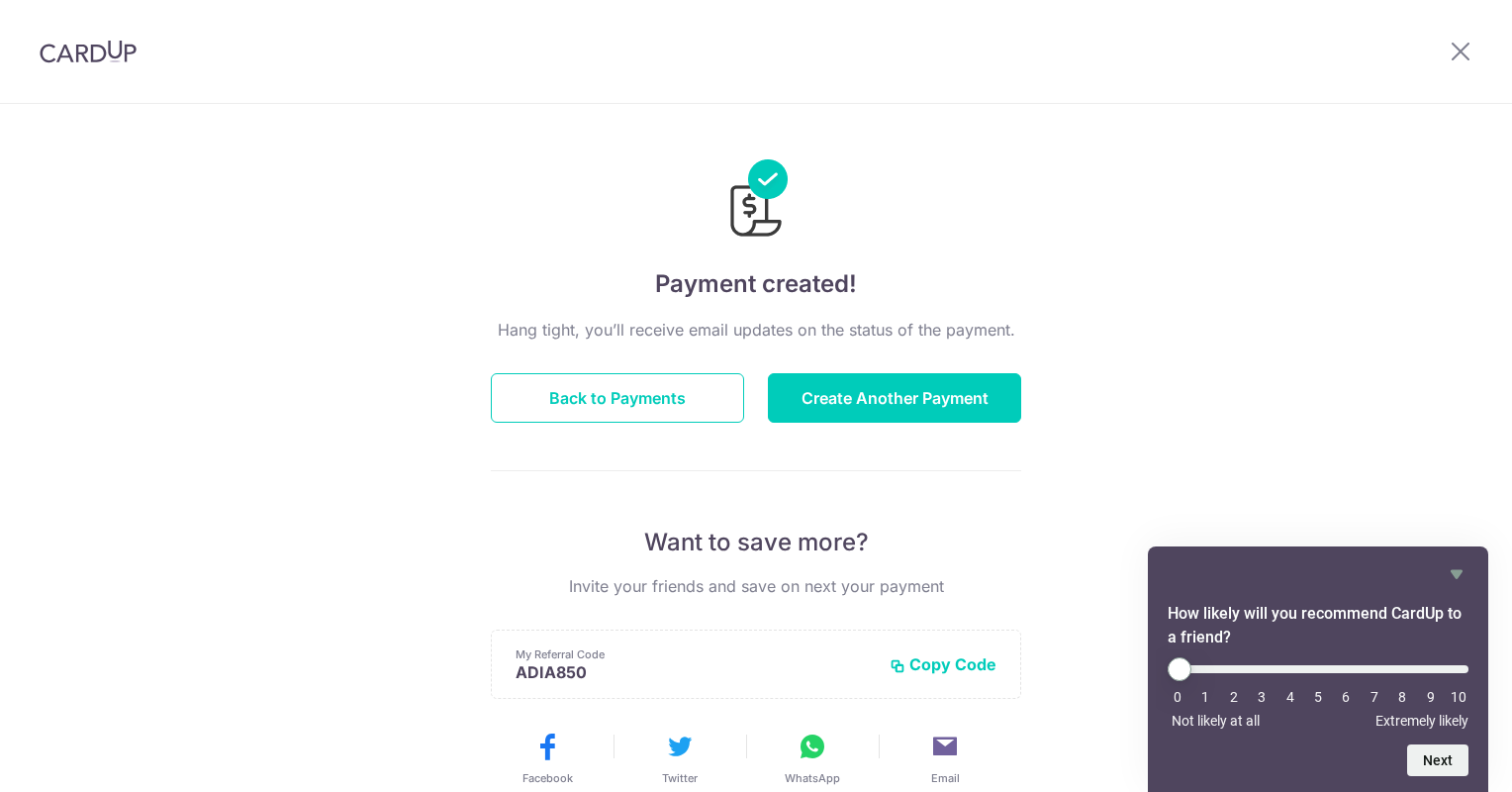 scroll, scrollTop: 0, scrollLeft: 0, axis: both 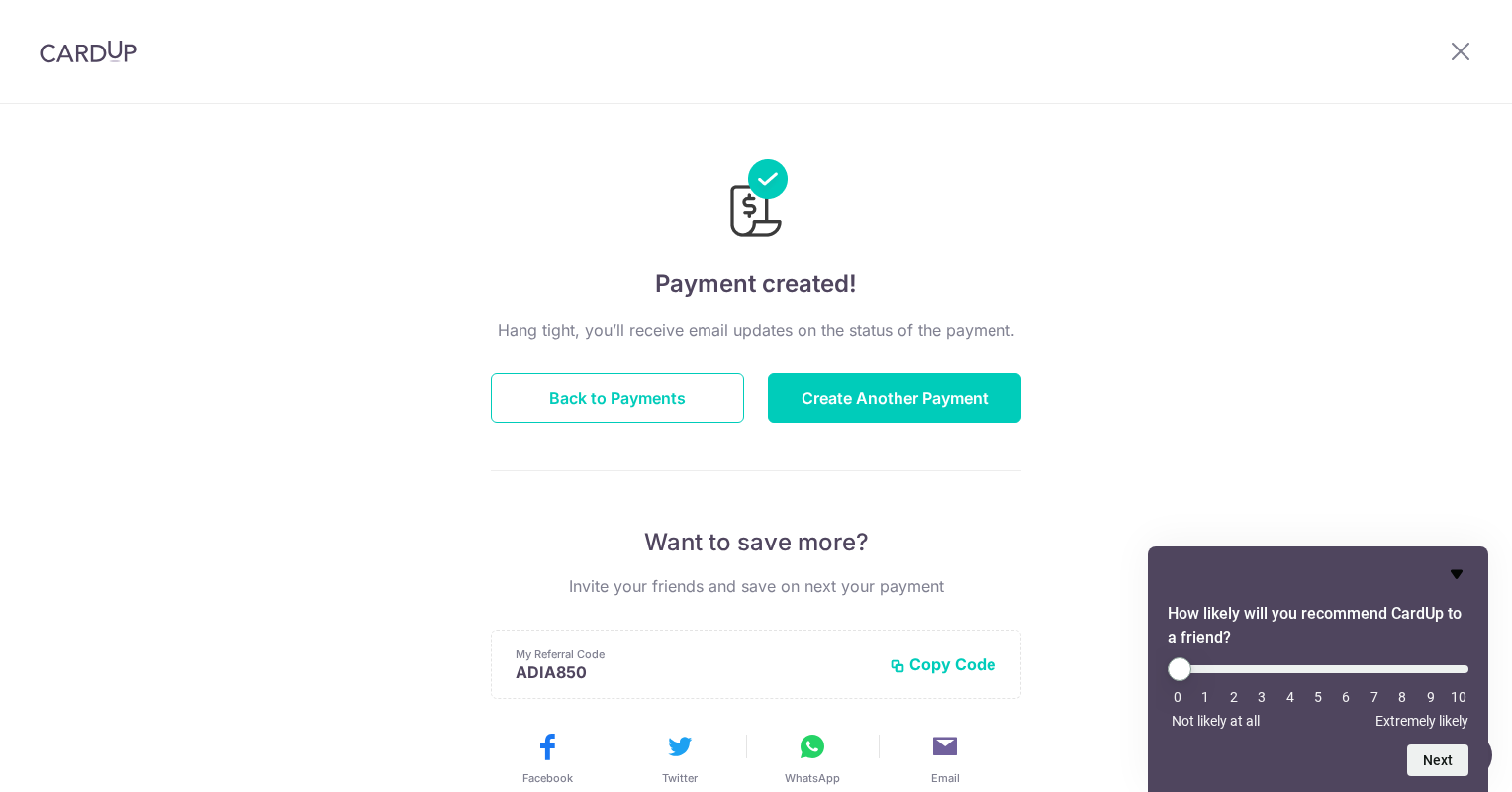 click 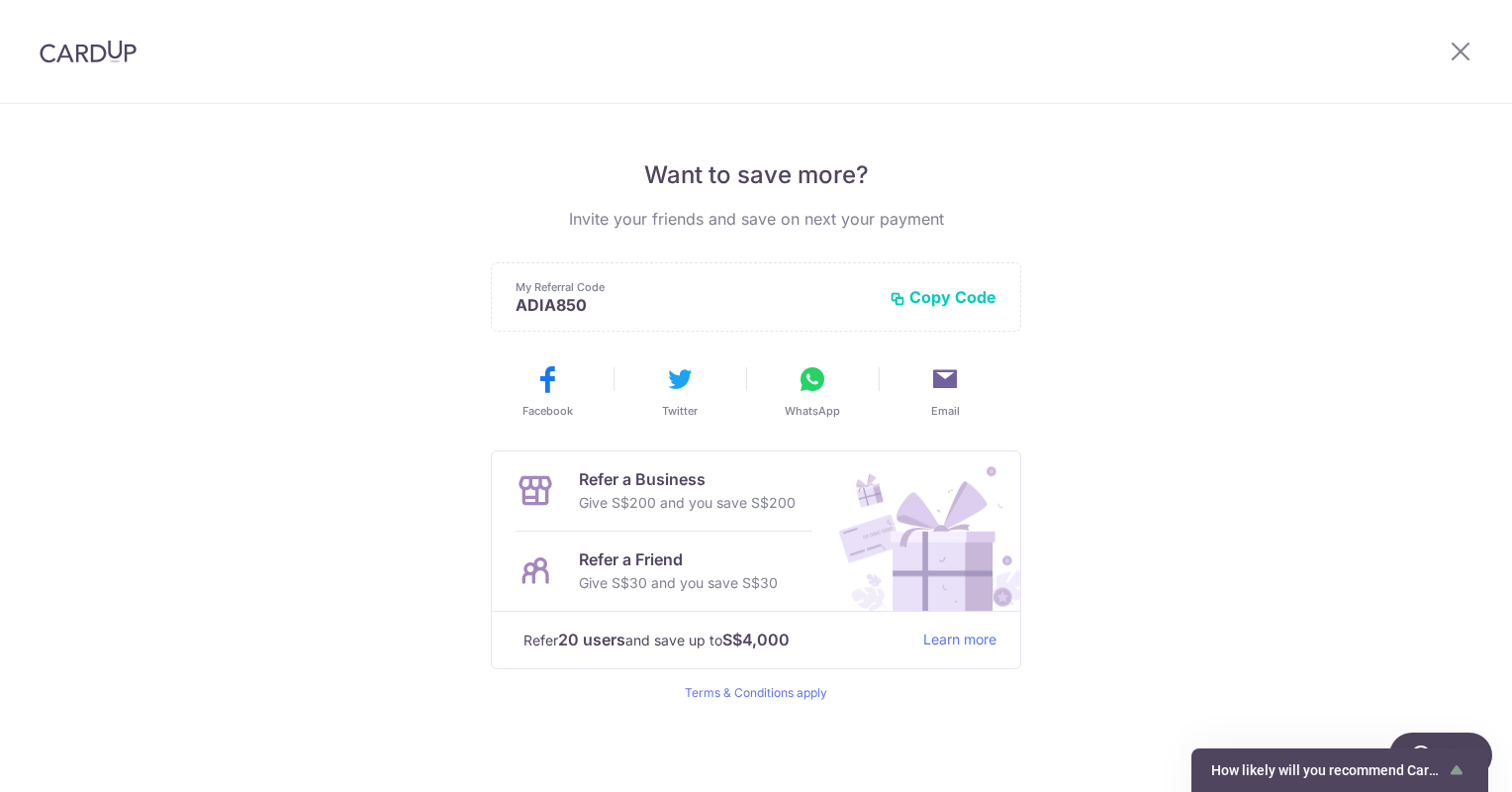 scroll, scrollTop: 0, scrollLeft: 0, axis: both 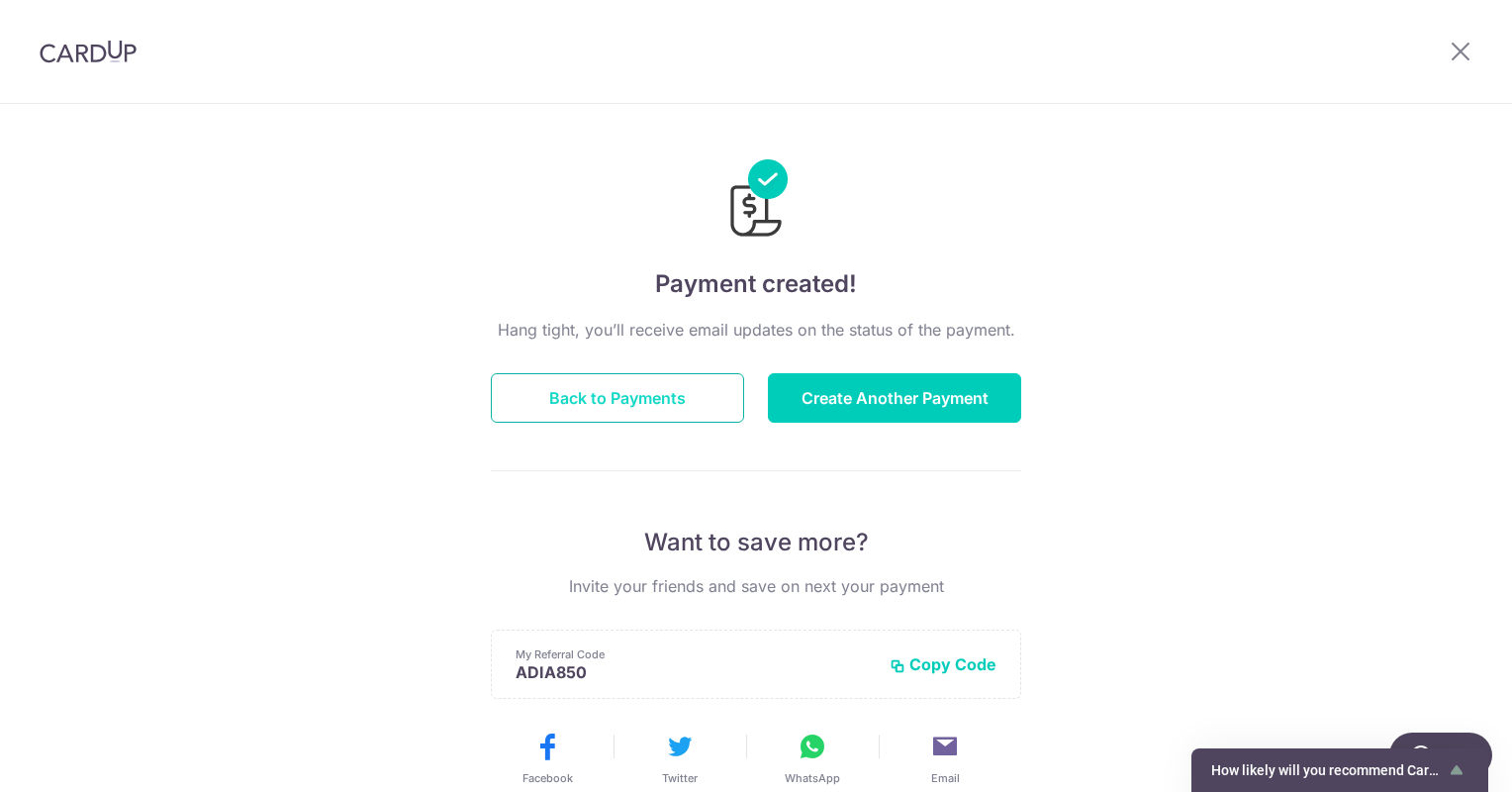 click on "Back to Payments" at bounding box center (617, 398) 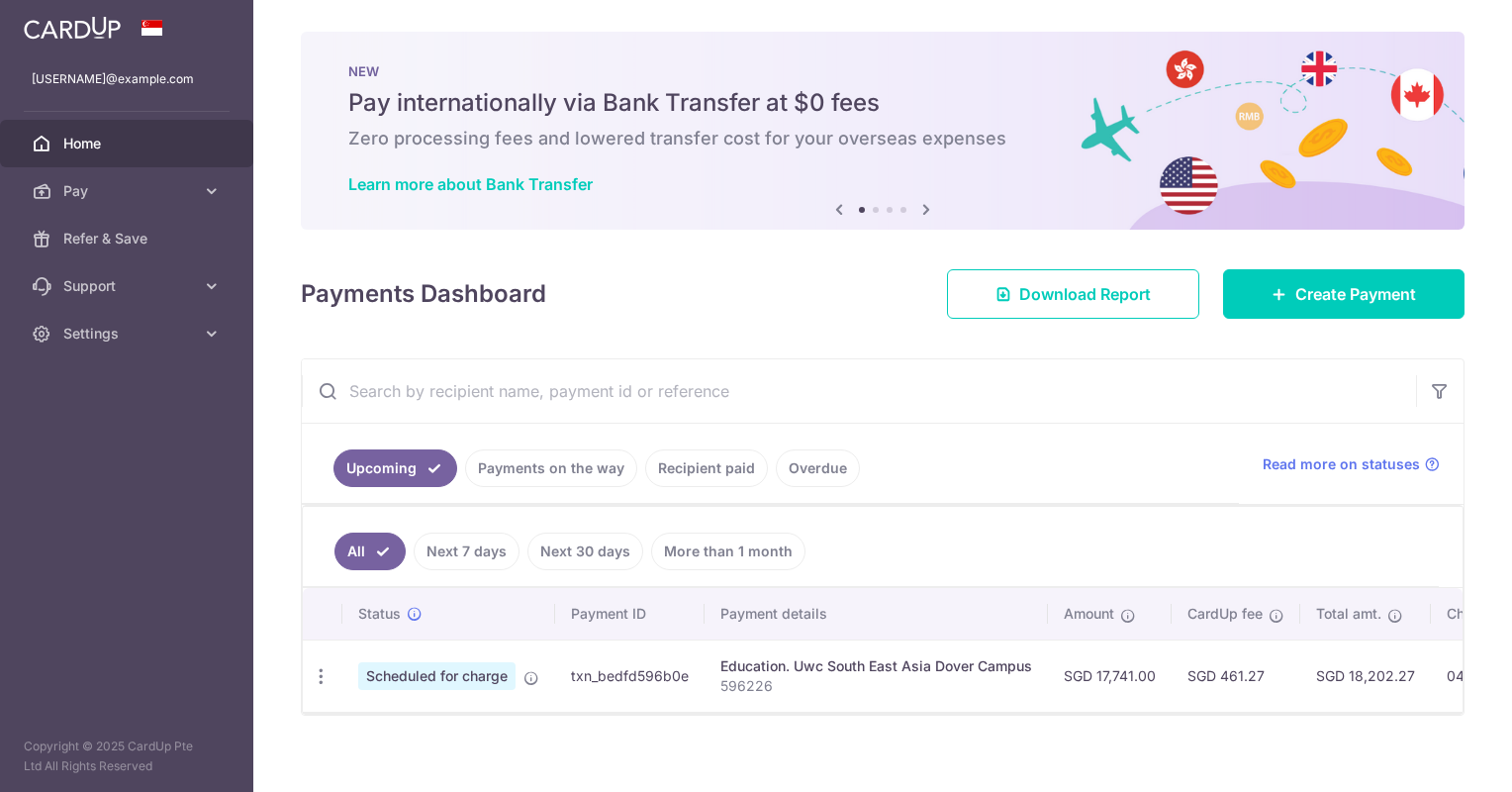 scroll, scrollTop: 0, scrollLeft: 0, axis: both 